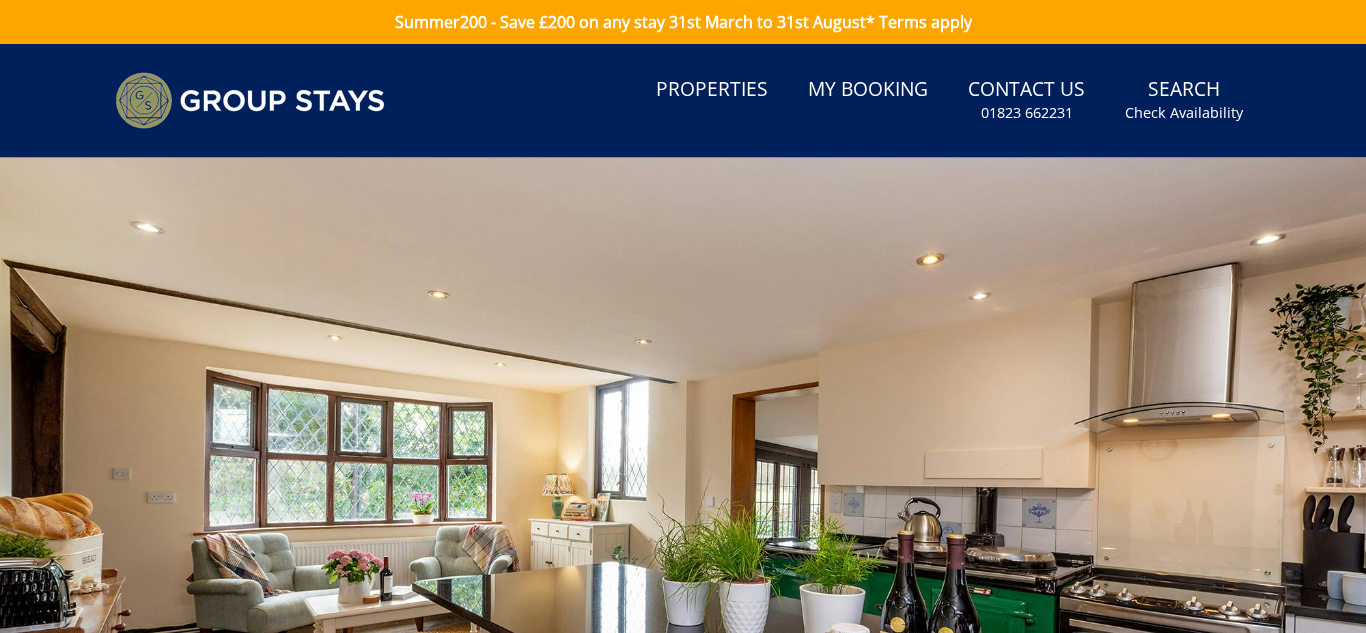 scroll, scrollTop: 0, scrollLeft: 0, axis: both 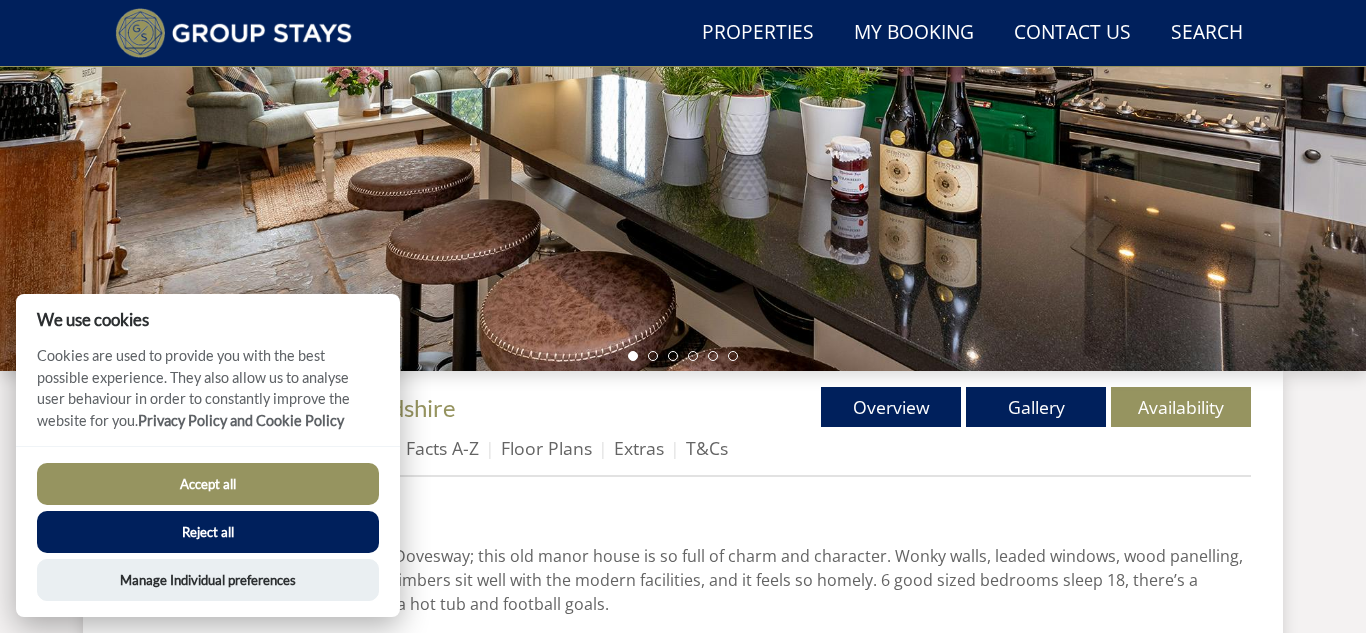 click on "Accept all" at bounding box center (208, 484) 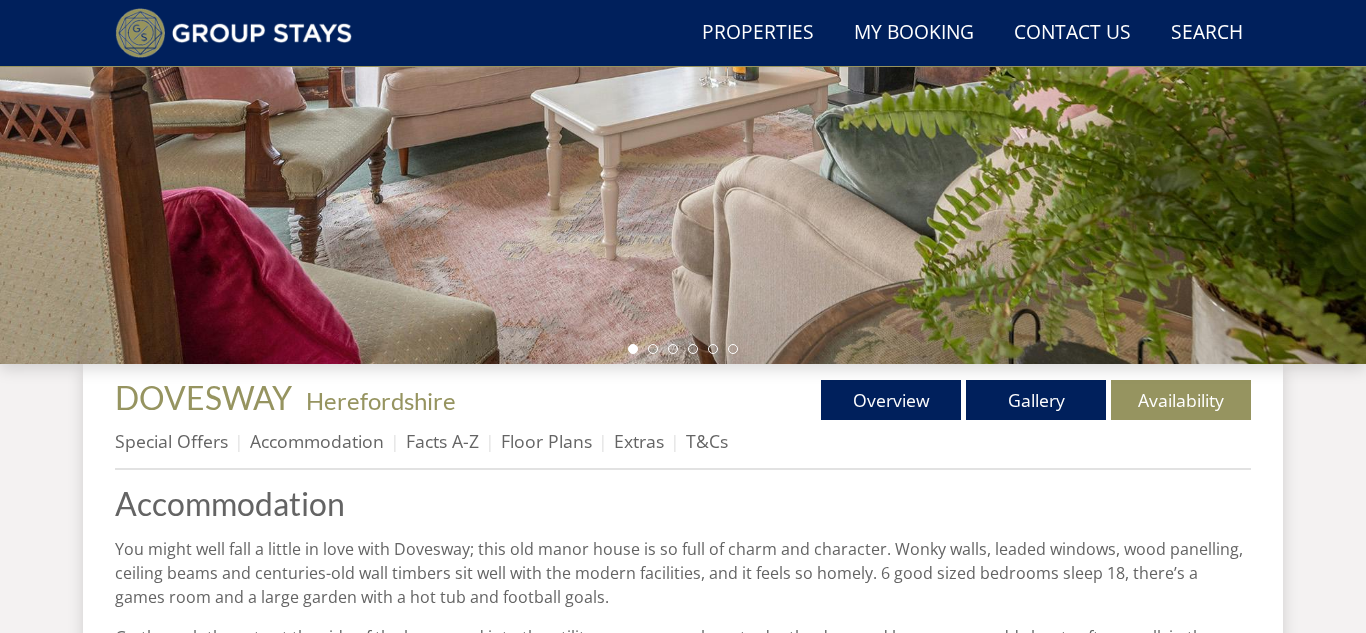 scroll, scrollTop: 527, scrollLeft: 0, axis: vertical 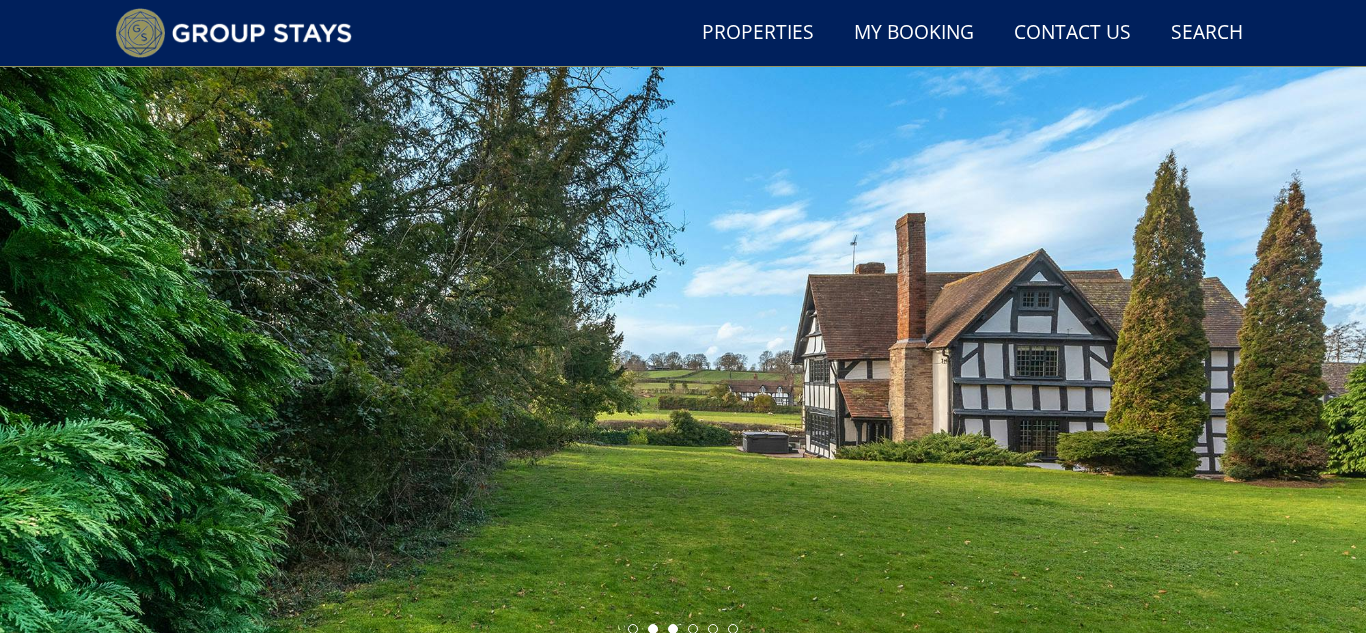 click at bounding box center [673, 629] 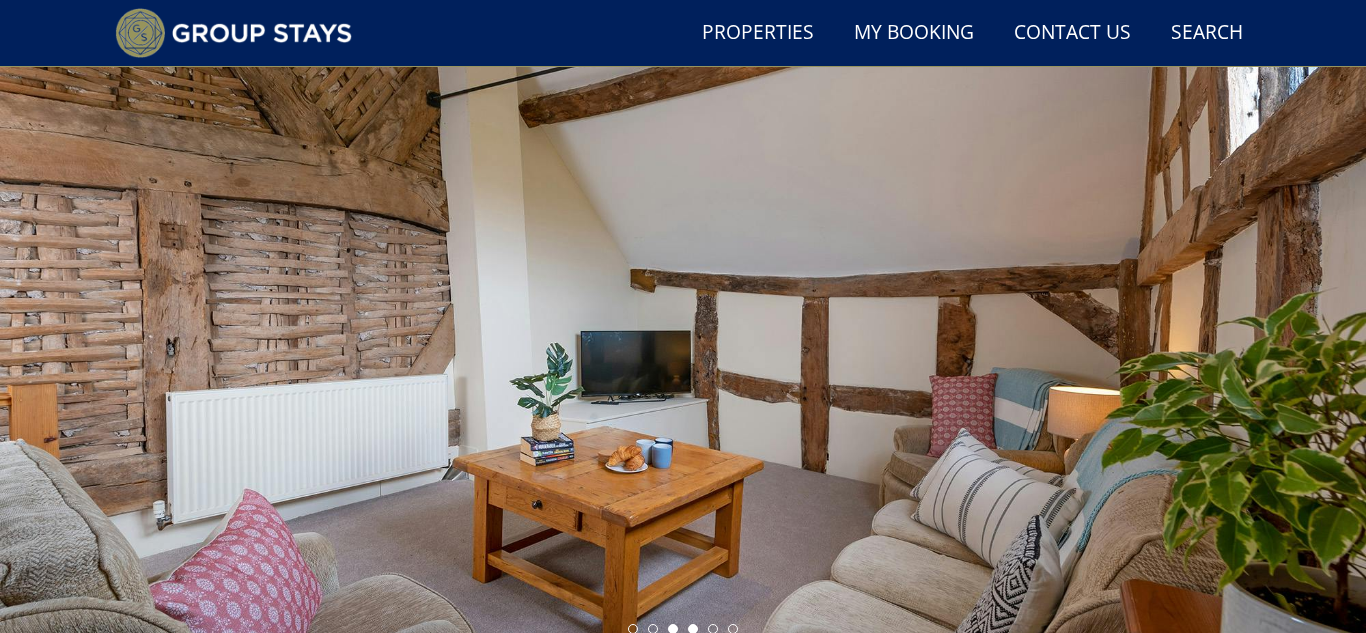 click at bounding box center [693, 629] 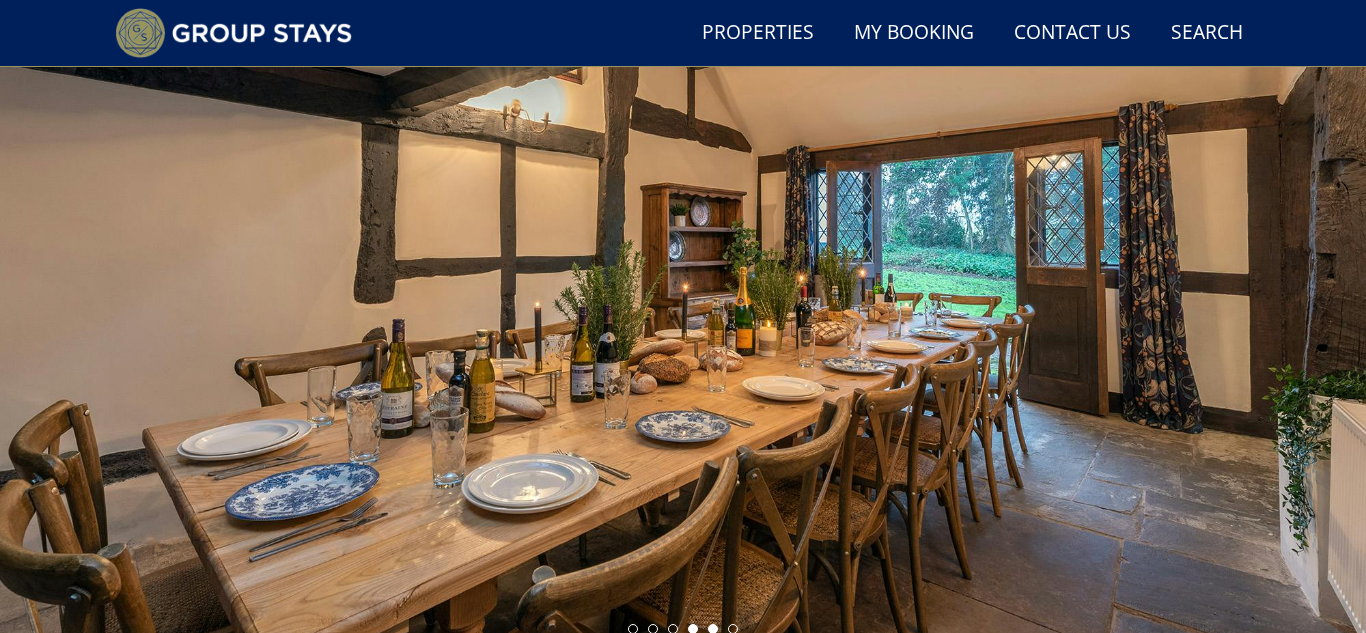 click at bounding box center [713, 629] 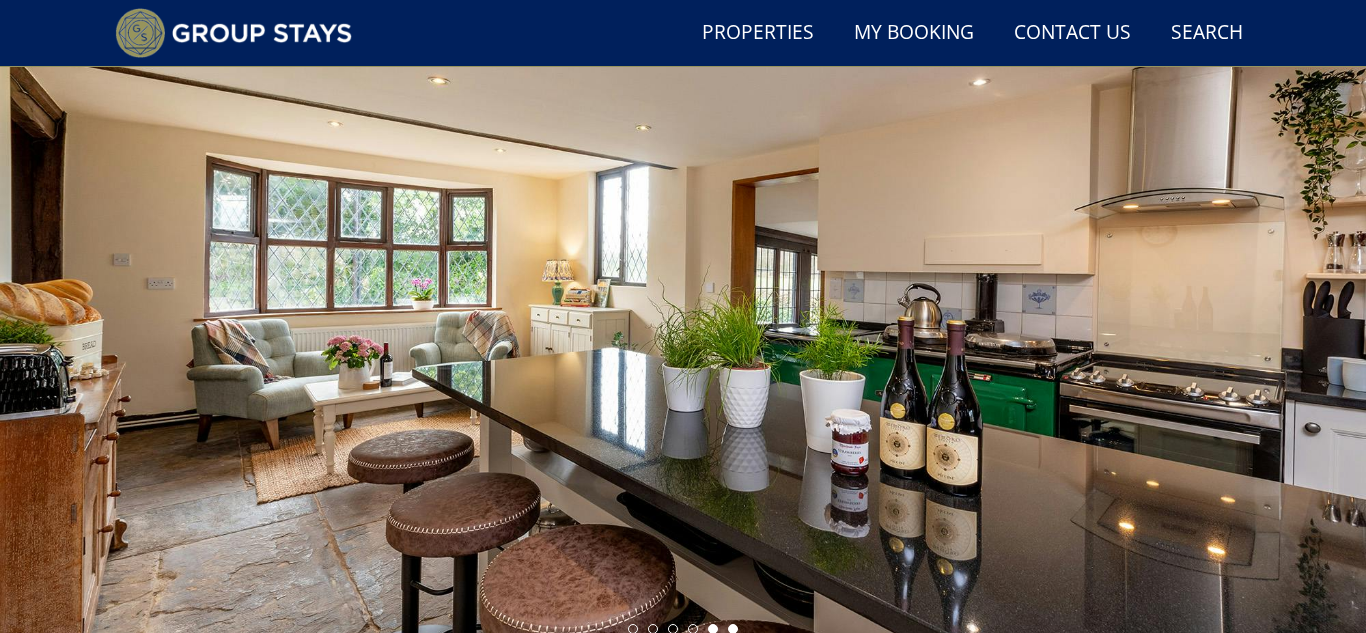click at bounding box center [733, 629] 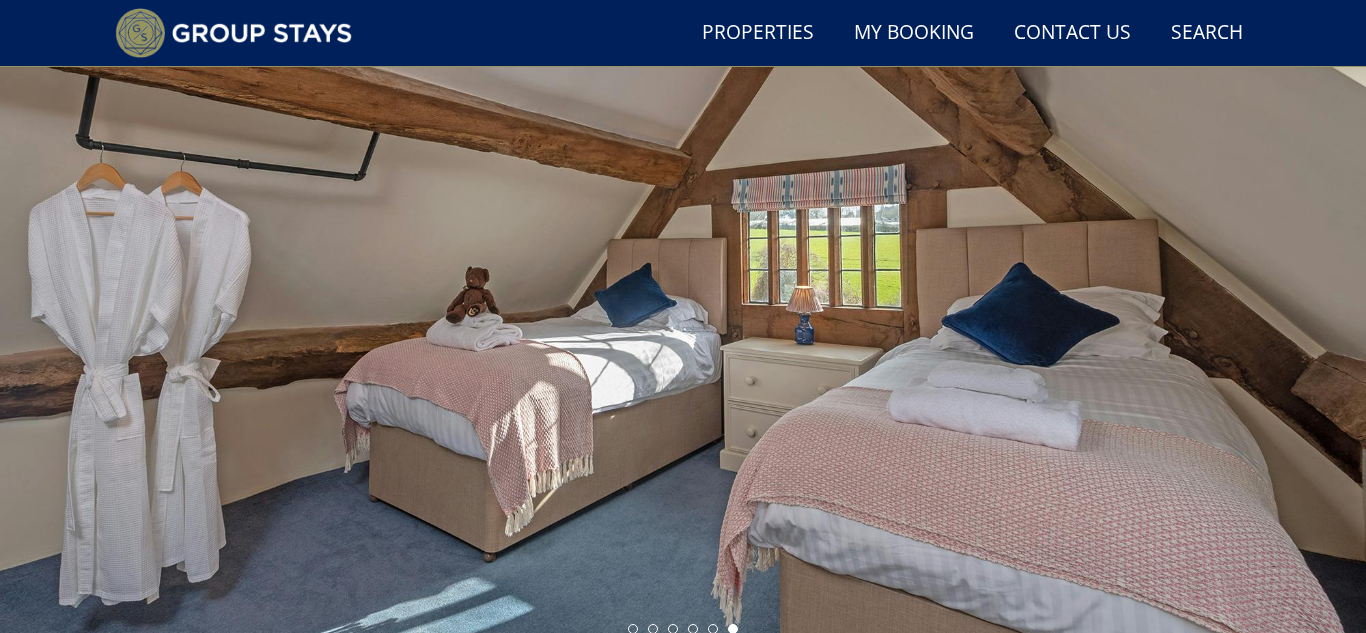 click at bounding box center [683, 294] 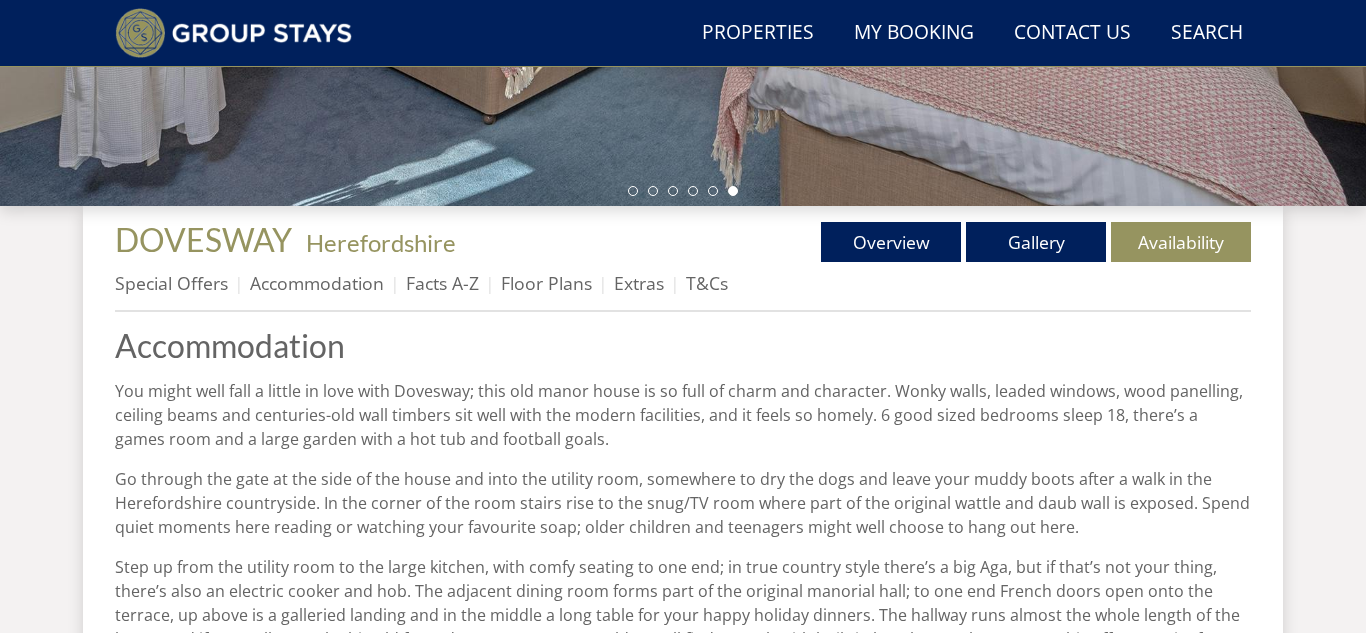 scroll, scrollTop: 607, scrollLeft: 0, axis: vertical 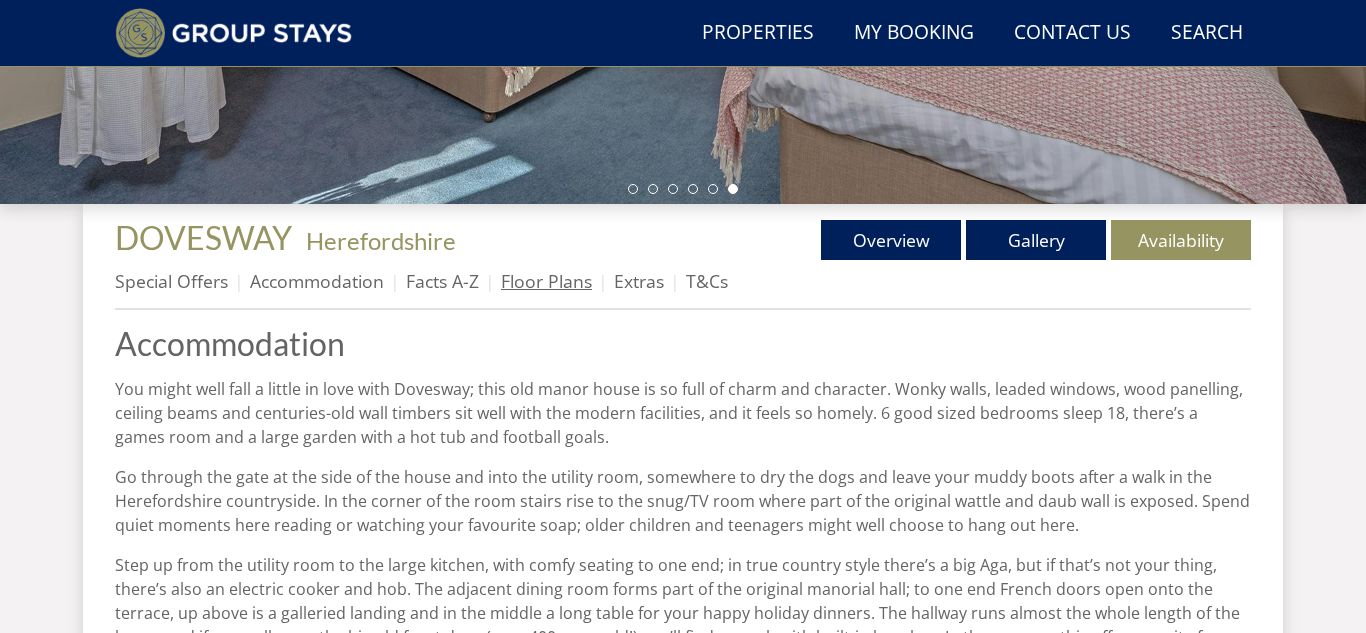 click on "Floor Plans" at bounding box center (546, 281) 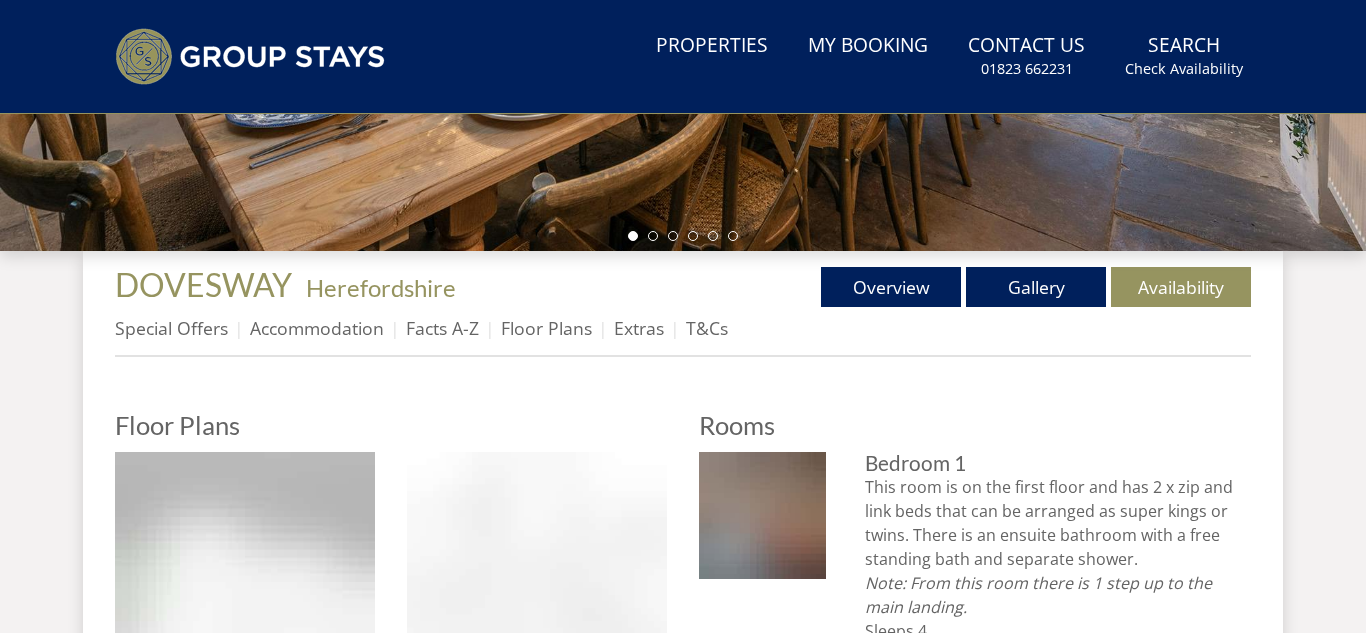 scroll, scrollTop: 0, scrollLeft: 0, axis: both 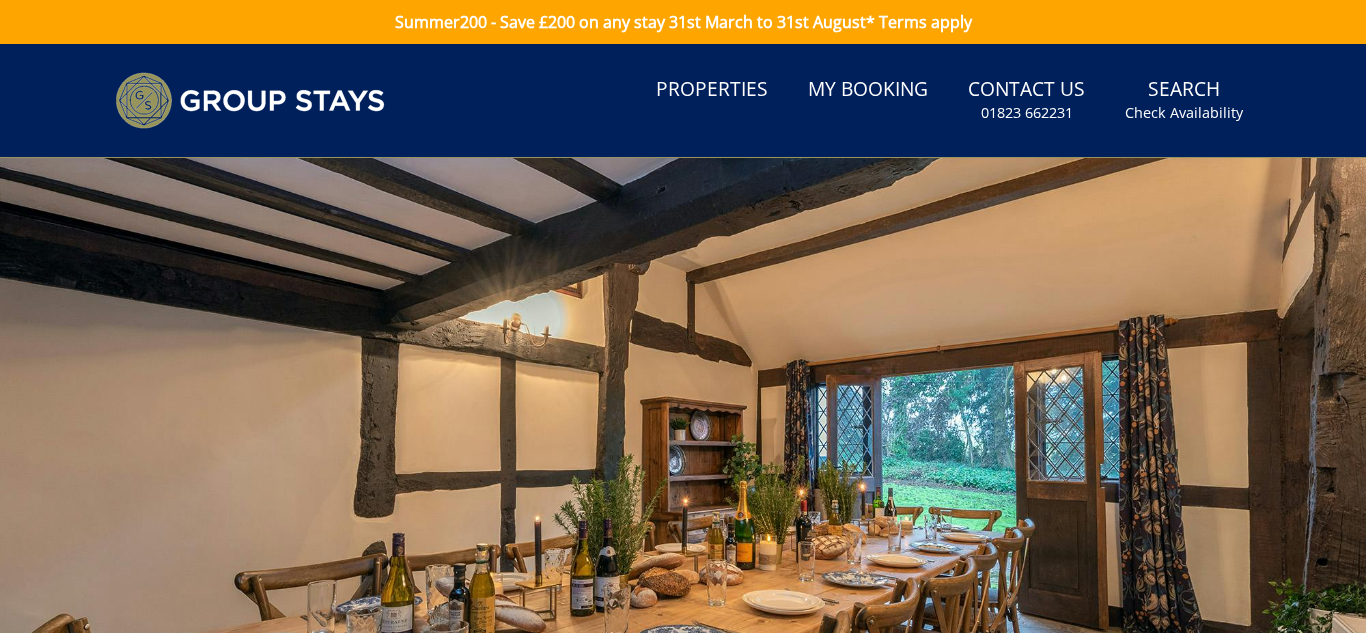 click at bounding box center [683, 508] 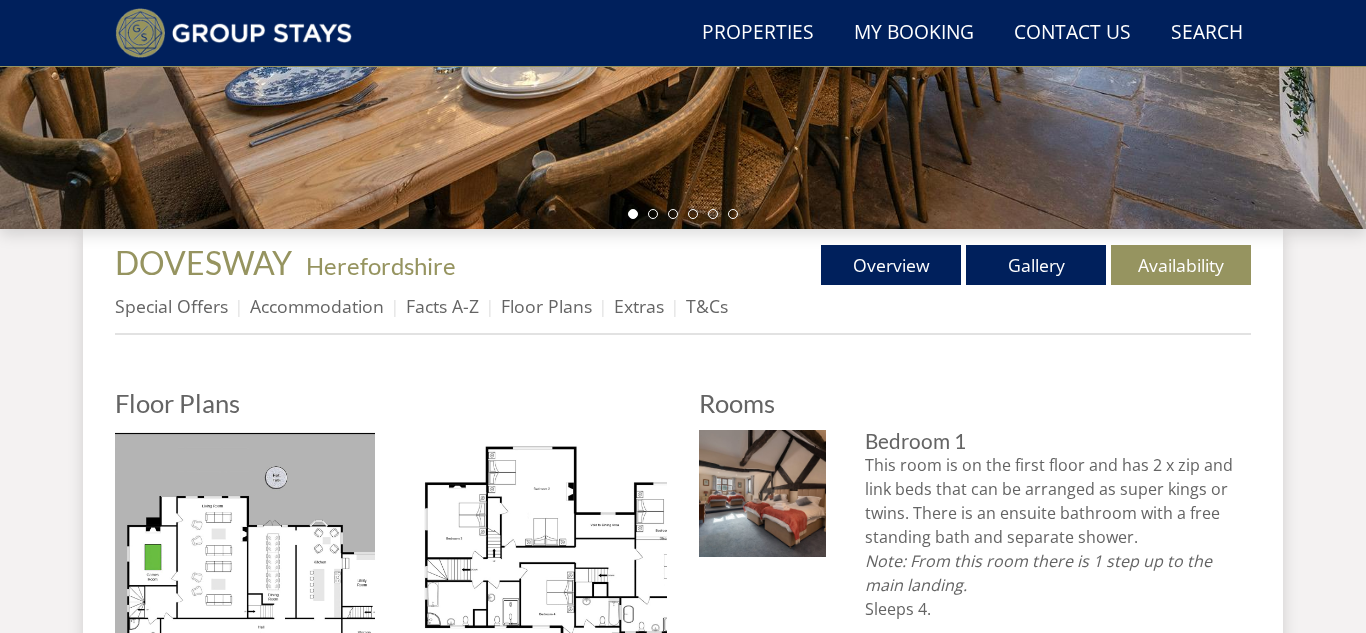 scroll, scrollTop: 680, scrollLeft: 0, axis: vertical 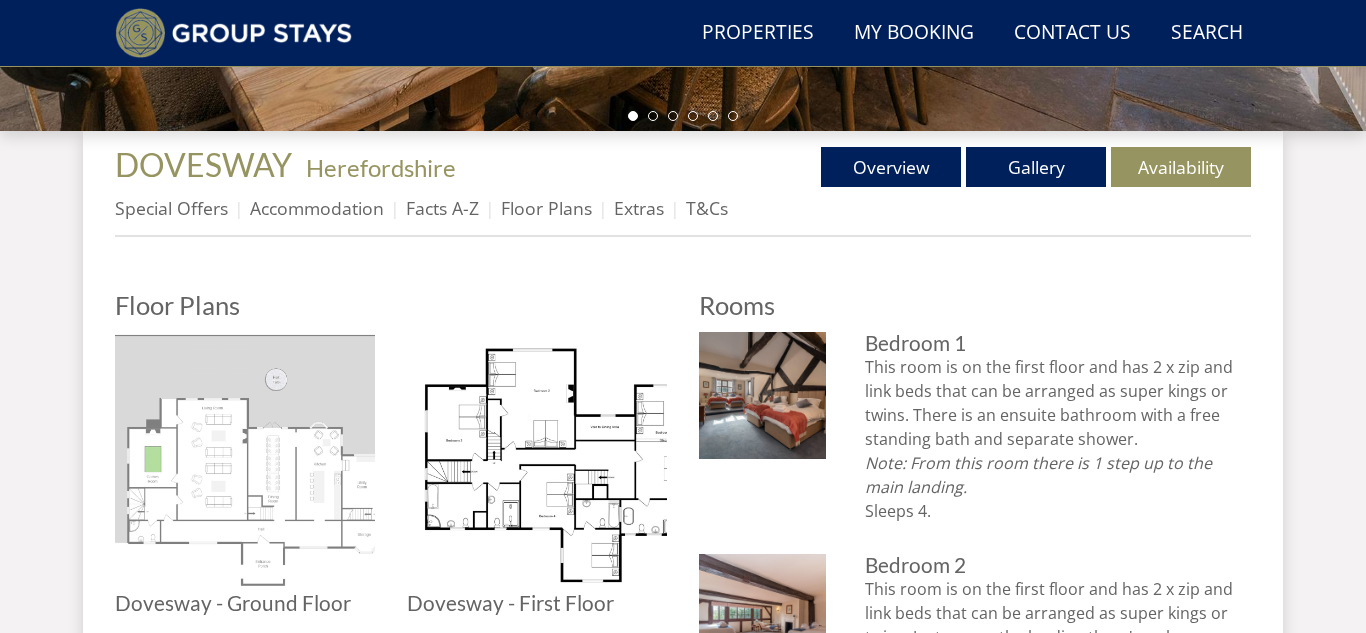 click at bounding box center [245, 462] 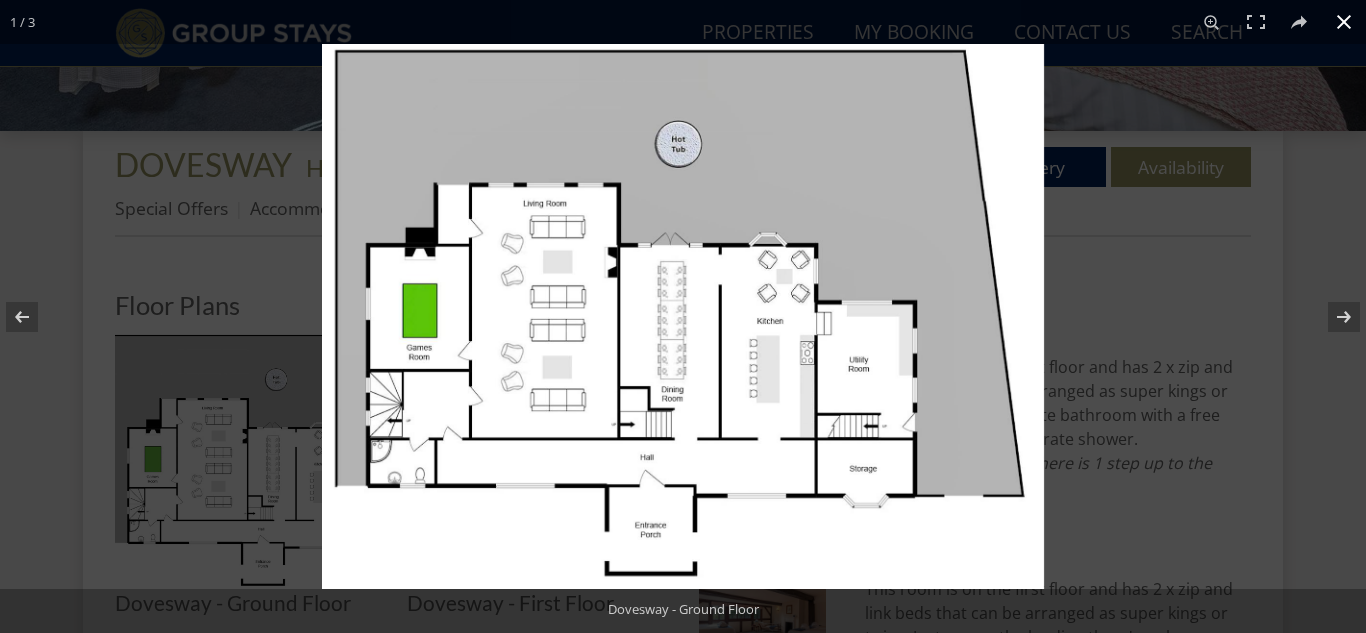 click at bounding box center (1344, 22) 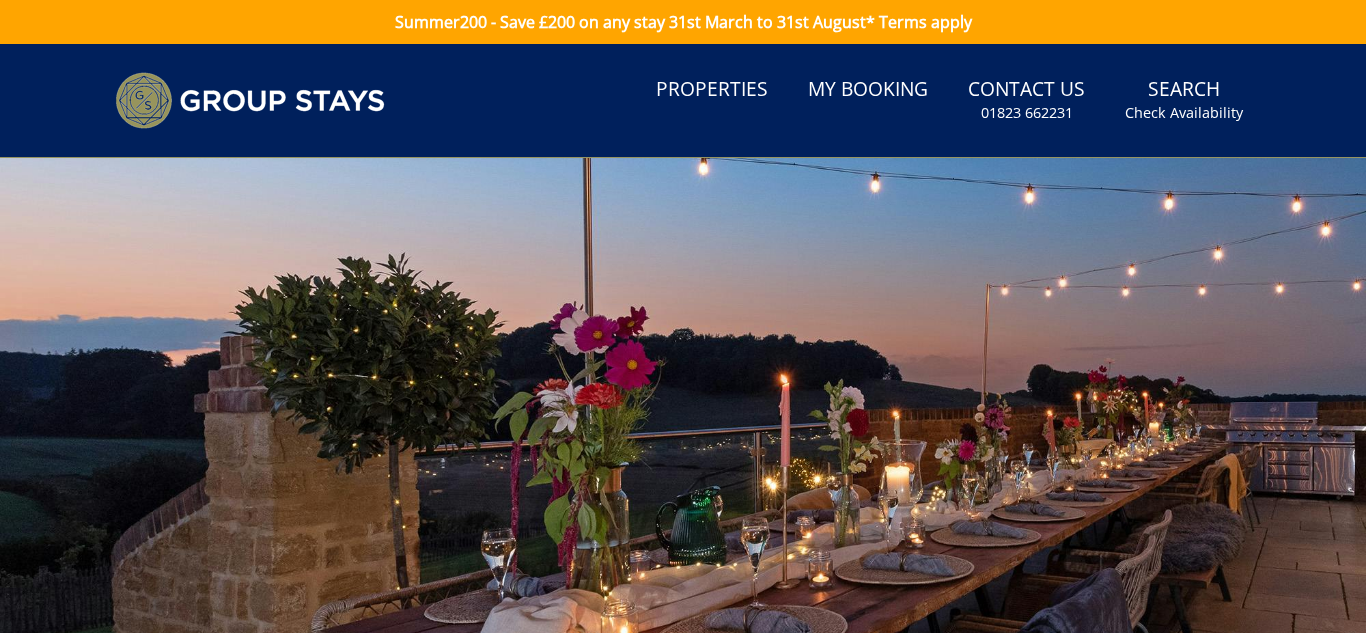 scroll, scrollTop: 0, scrollLeft: 0, axis: both 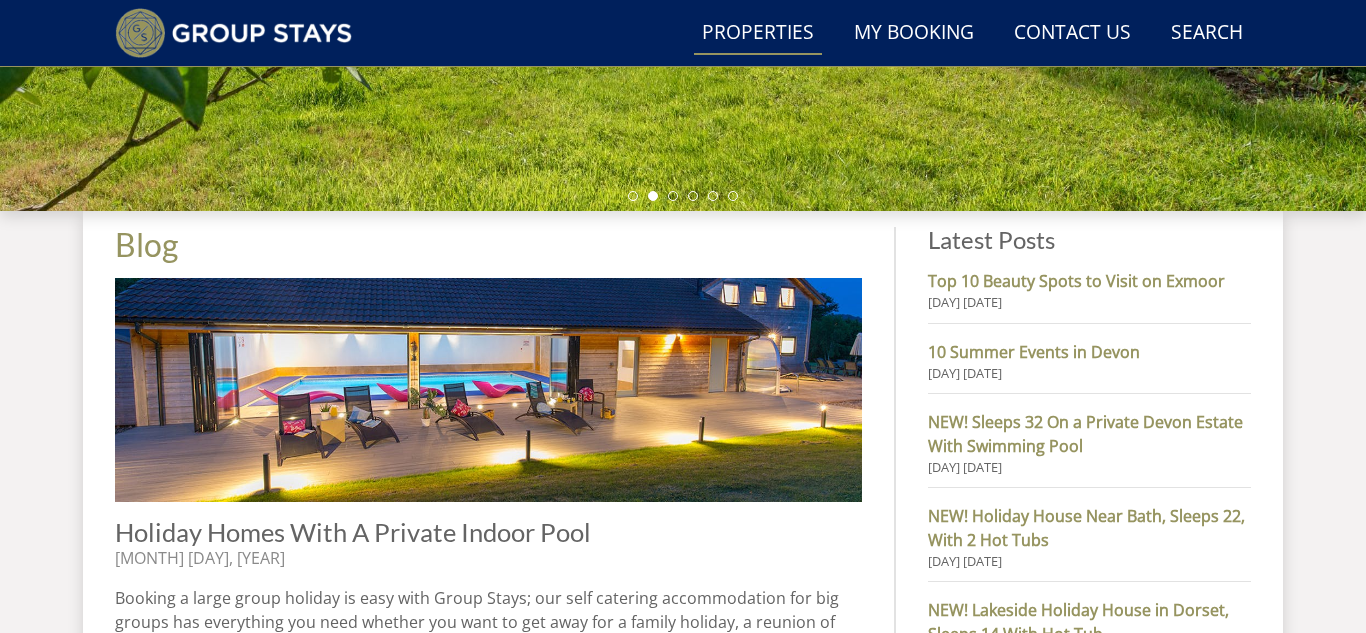click on "Properties" at bounding box center (758, 33) 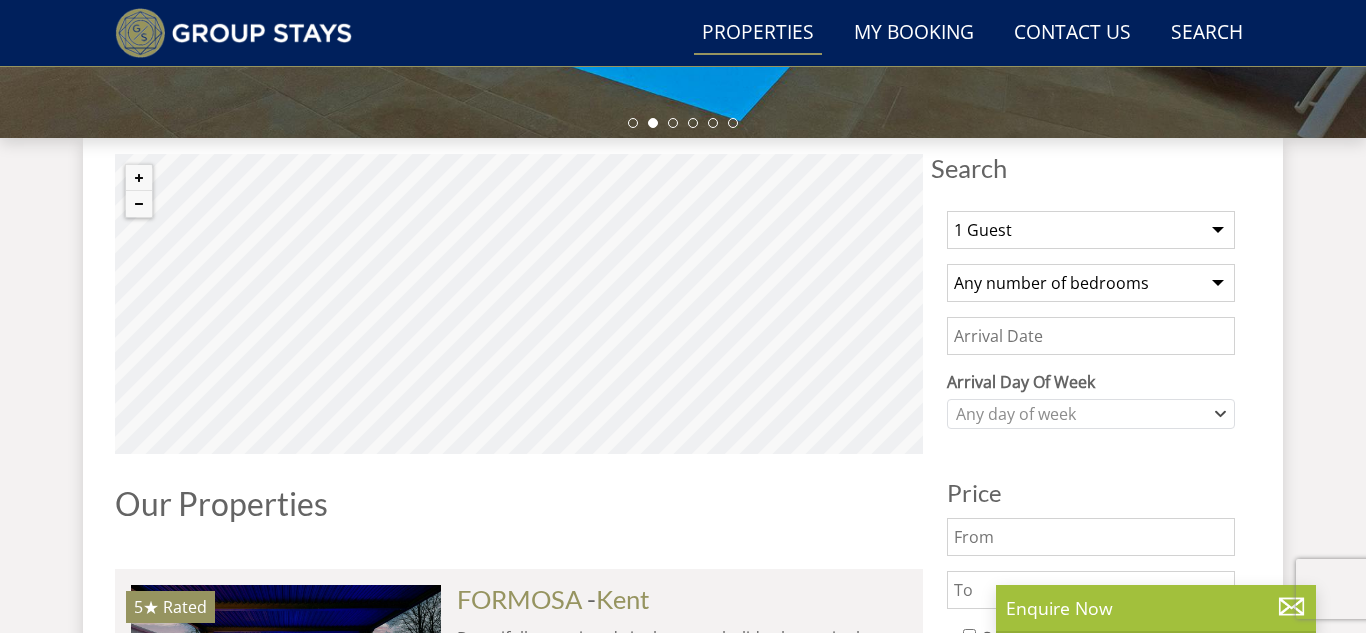 scroll, scrollTop: 713, scrollLeft: 0, axis: vertical 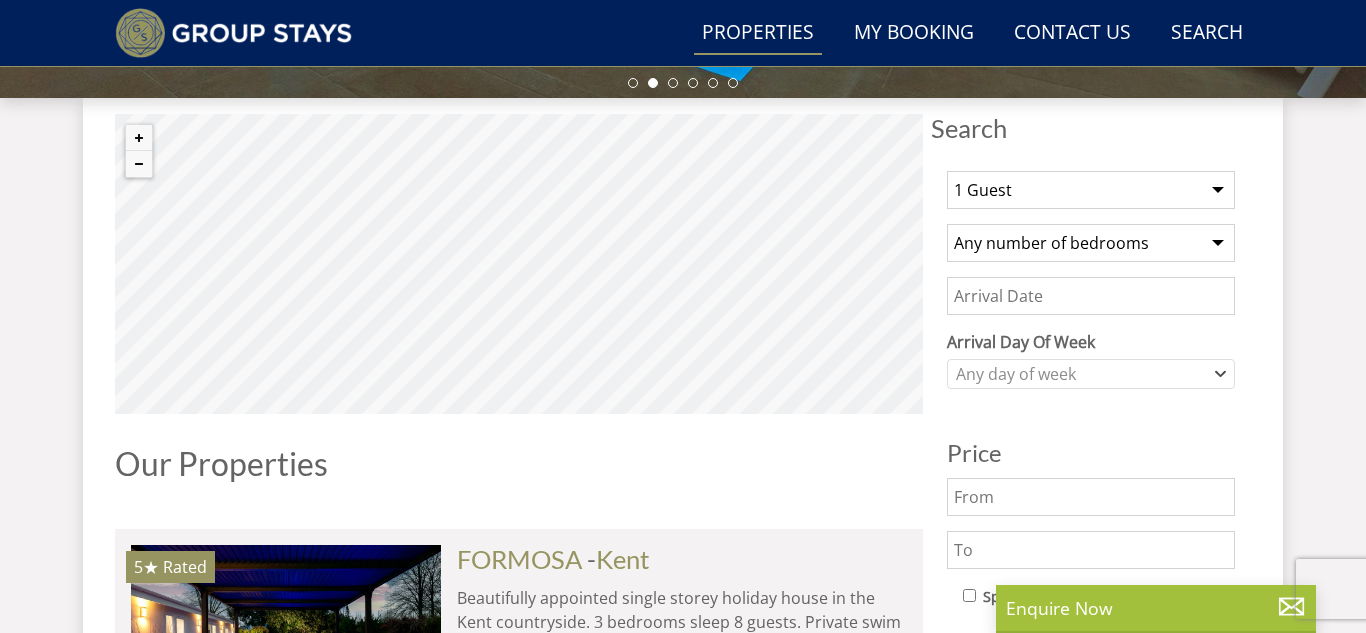 click on "1 Guest
2 Guests
3 Guests
4 Guests
5 Guests
6 Guests
7 Guests
8 Guests
9 Guests
10 Guests
11 Guests
12 Guests
13 Guests
14 Guests
15 Guests
16 Guests
17 Guests
18 Guests
19 Guests
20 Guests
21 Guests
22 Guests
23 Guests
24 Guests
25 Guests
26 Guests
27 Guests
28 Guests
29 Guests
30 Guests
31 Guests
32 Guests" at bounding box center [1091, 190] 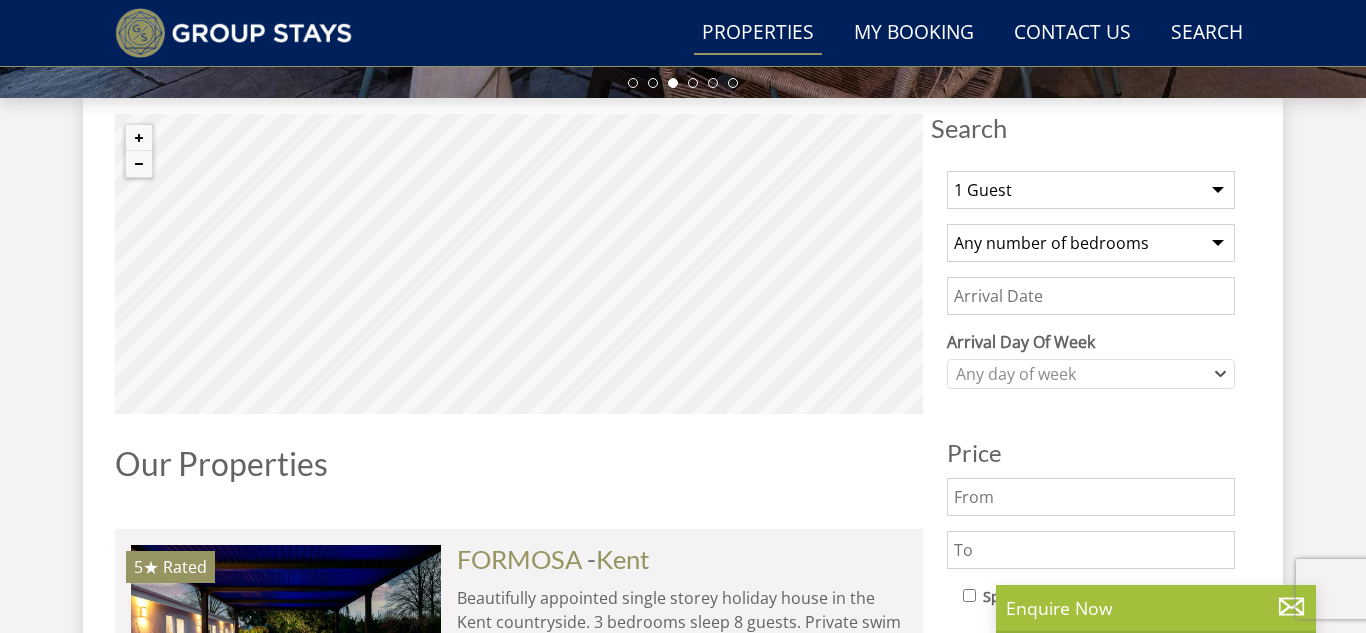 select on "14" 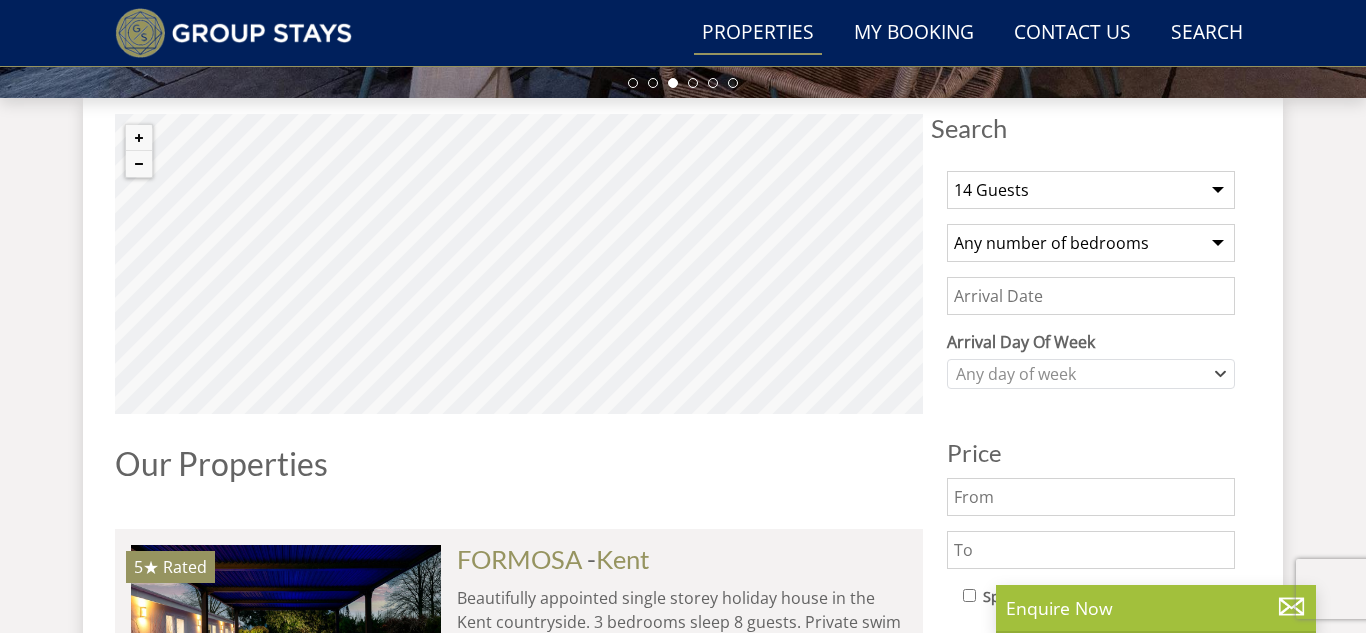 click on "1 Guest
2 Guests
3 Guests
4 Guests
5 Guests
6 Guests
7 Guests
8 Guests
9 Guests
10 Guests
11 Guests
12 Guests
13 Guests
14 Guests
15 Guests
16 Guests
17 Guests
18 Guests
19 Guests
20 Guests
21 Guests
22 Guests
23 Guests
24 Guests
25 Guests
26 Guests
27 Guests
28 Guests
29 Guests
30 Guests
31 Guests
32 Guests" at bounding box center [1091, 190] 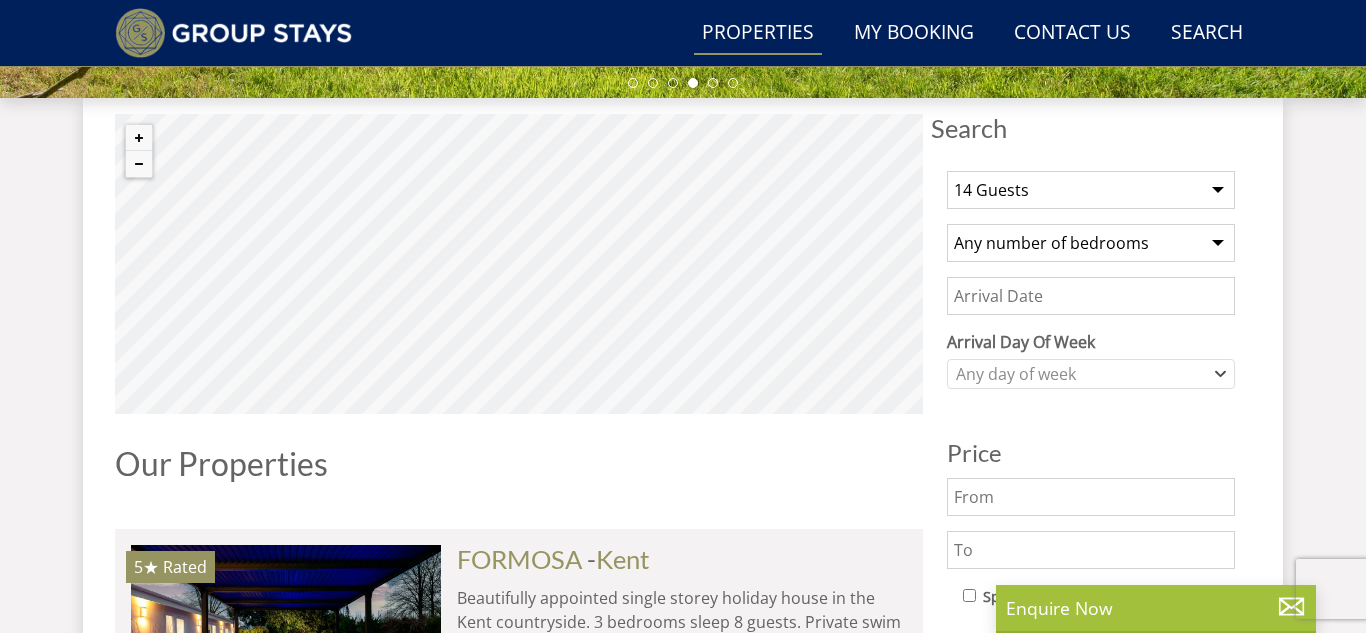 click on "Any number of bedrooms
4 Bedrooms
5 Bedrooms
6 Bedrooms
7 Bedrooms
8 Bedrooms
9 Bedrooms
10 Bedrooms
11 Bedrooms
12 Bedrooms
13 Bedrooms
14 Bedrooms
15 Bedrooms
16 Bedrooms" at bounding box center (1091, 243) 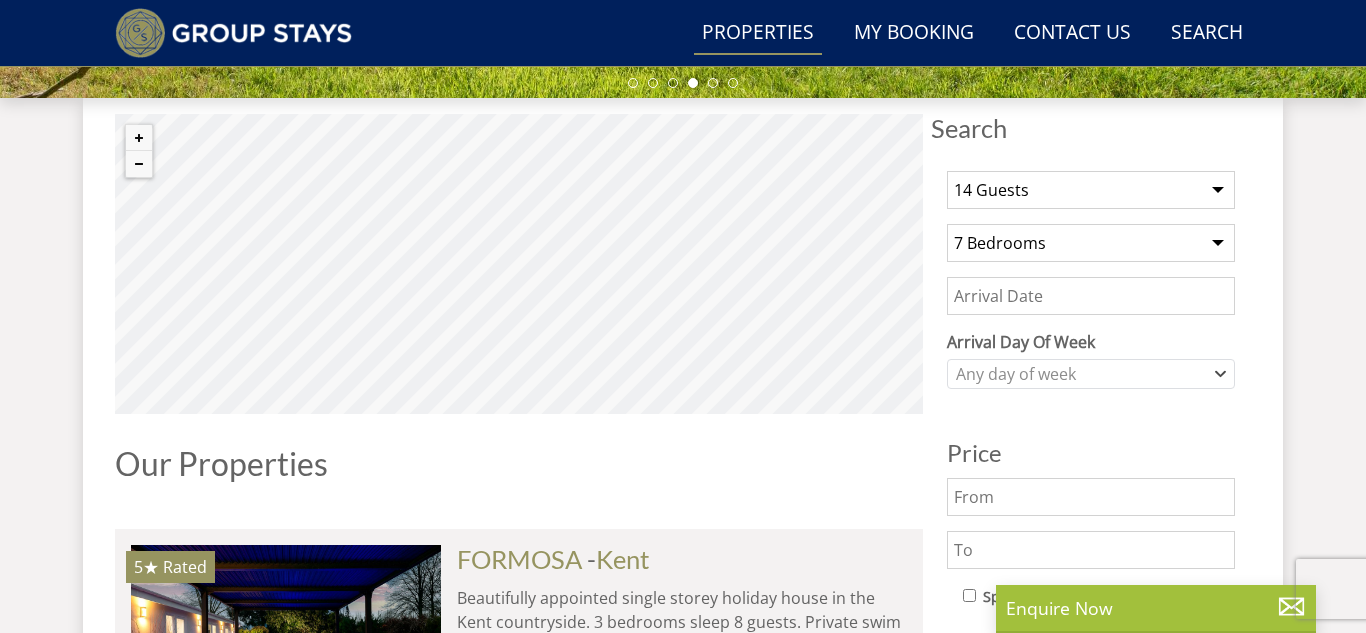 click on "Any number of bedrooms
4 Bedrooms
5 Bedrooms
6 Bedrooms
7 Bedrooms
8 Bedrooms
9 Bedrooms
10 Bedrooms
11 Bedrooms
12 Bedrooms
13 Bedrooms
14 Bedrooms
15 Bedrooms
16 Bedrooms" at bounding box center (1091, 243) 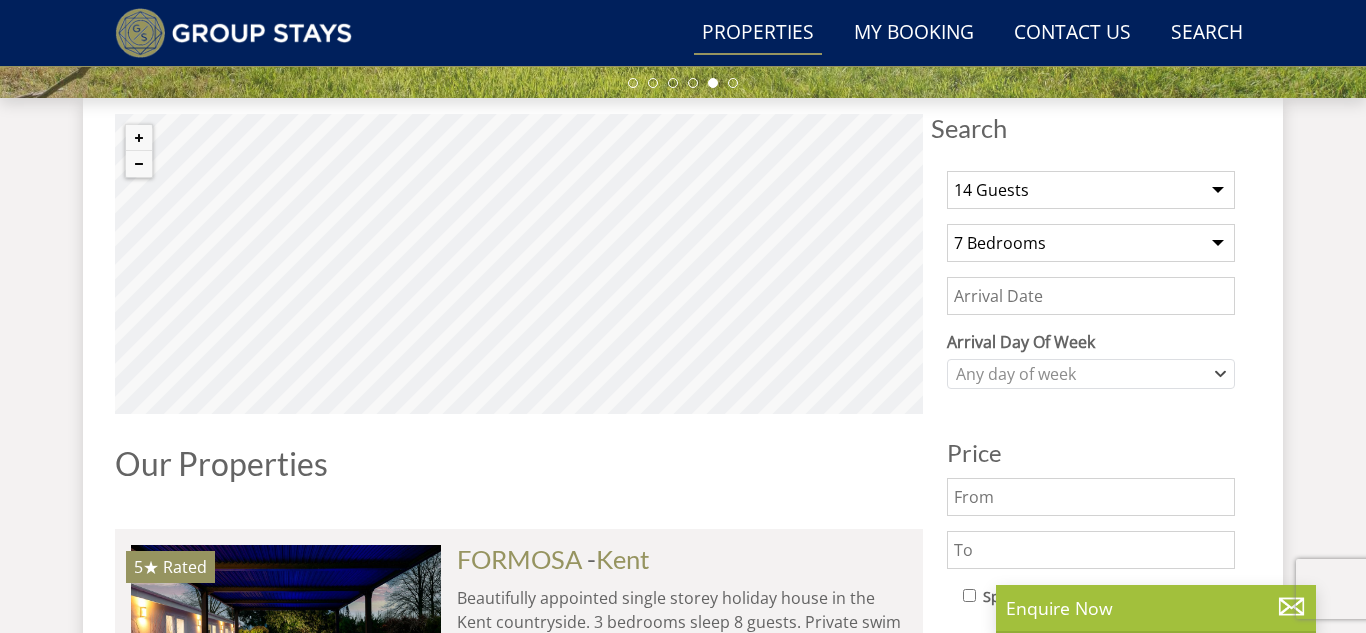 click on "Date" at bounding box center [1091, 296] 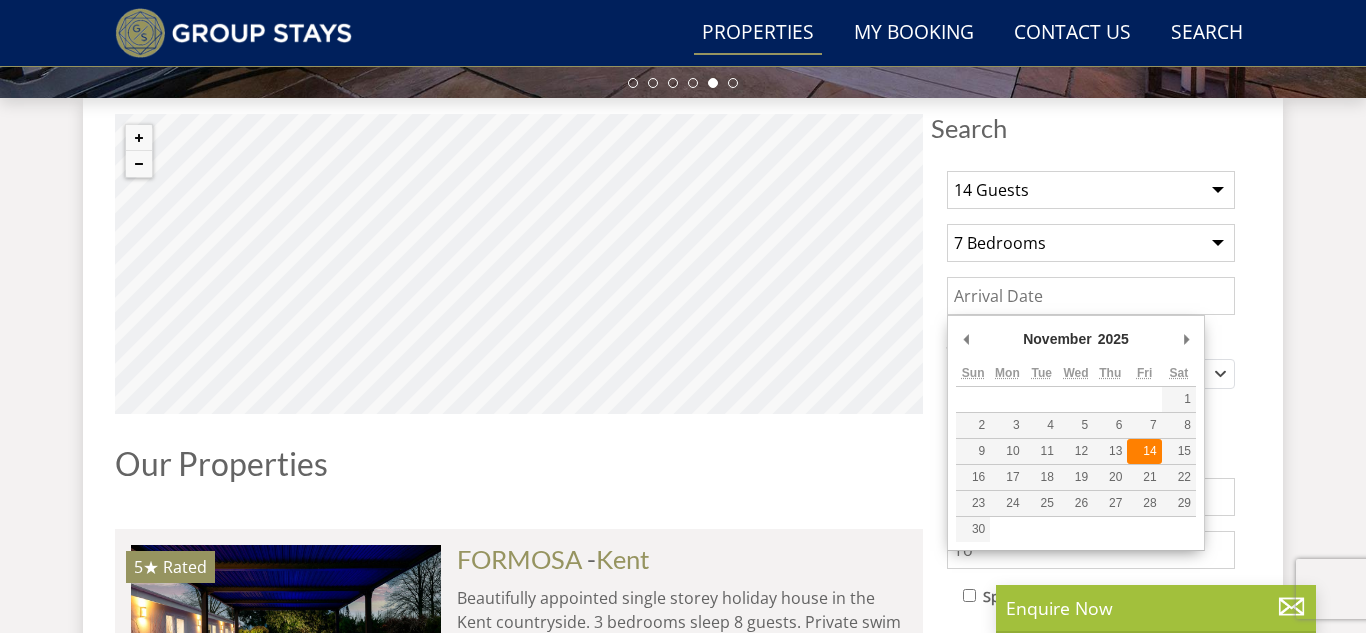 type on "14/11/2025" 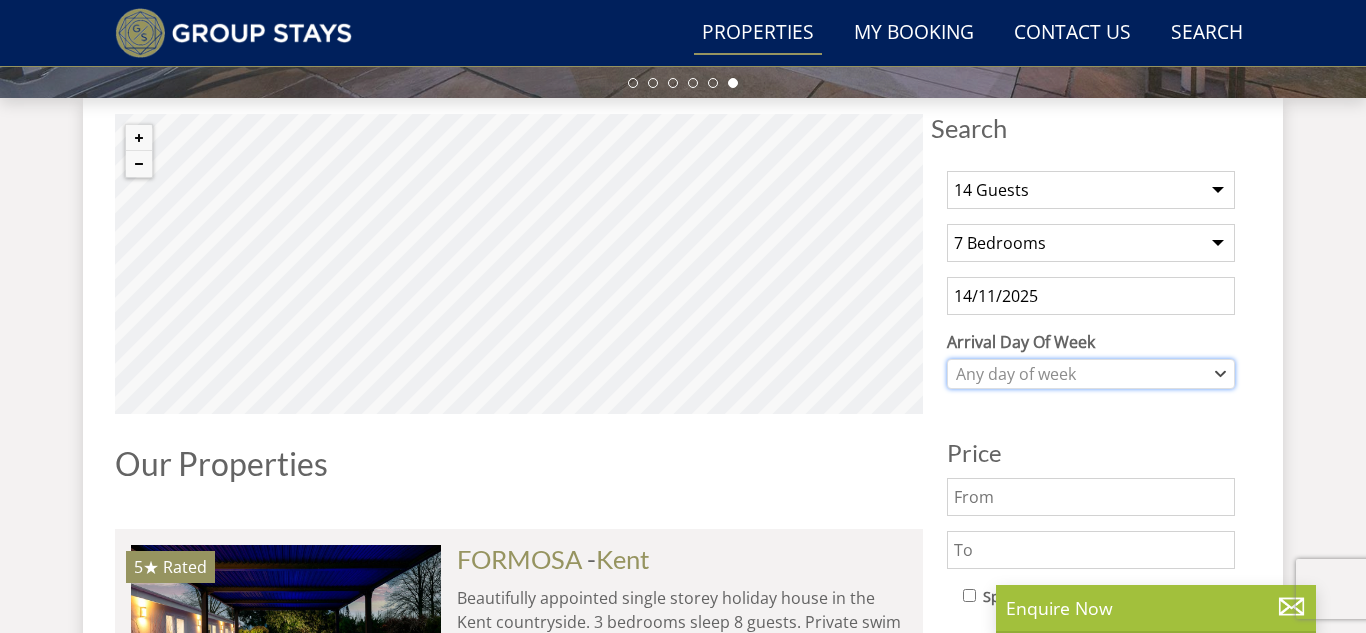 click on "Any day of week" at bounding box center (1080, 374) 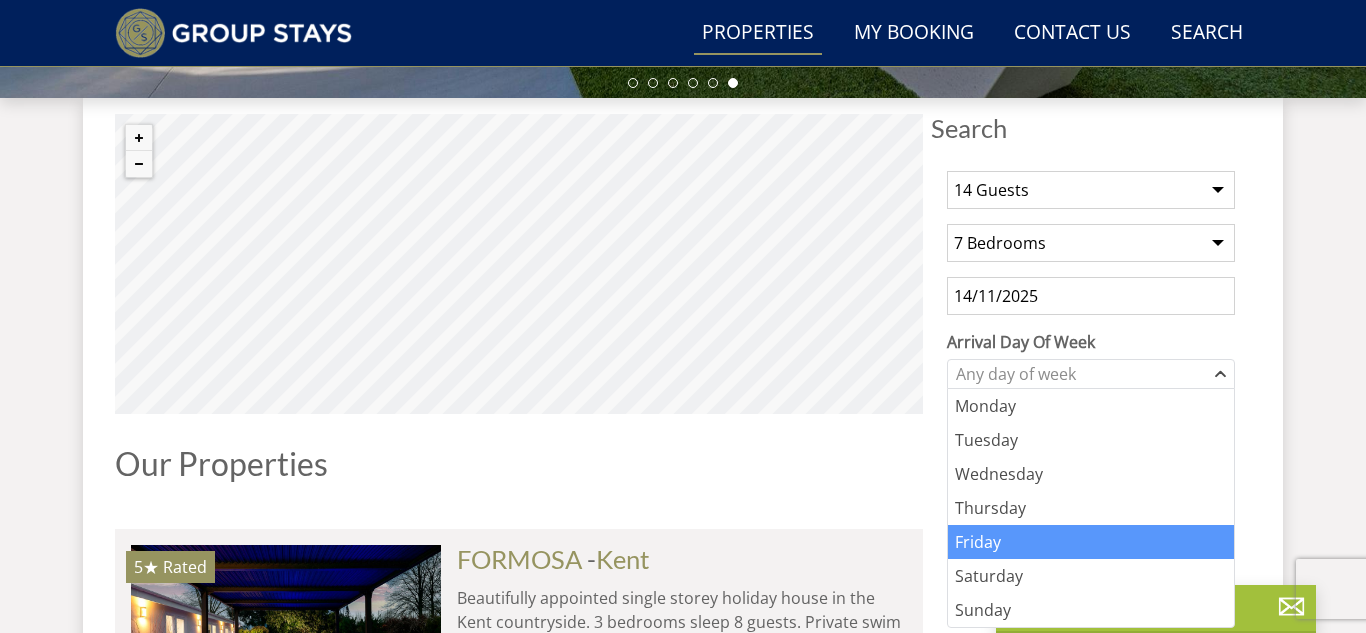 click on "Friday" at bounding box center (1091, 542) 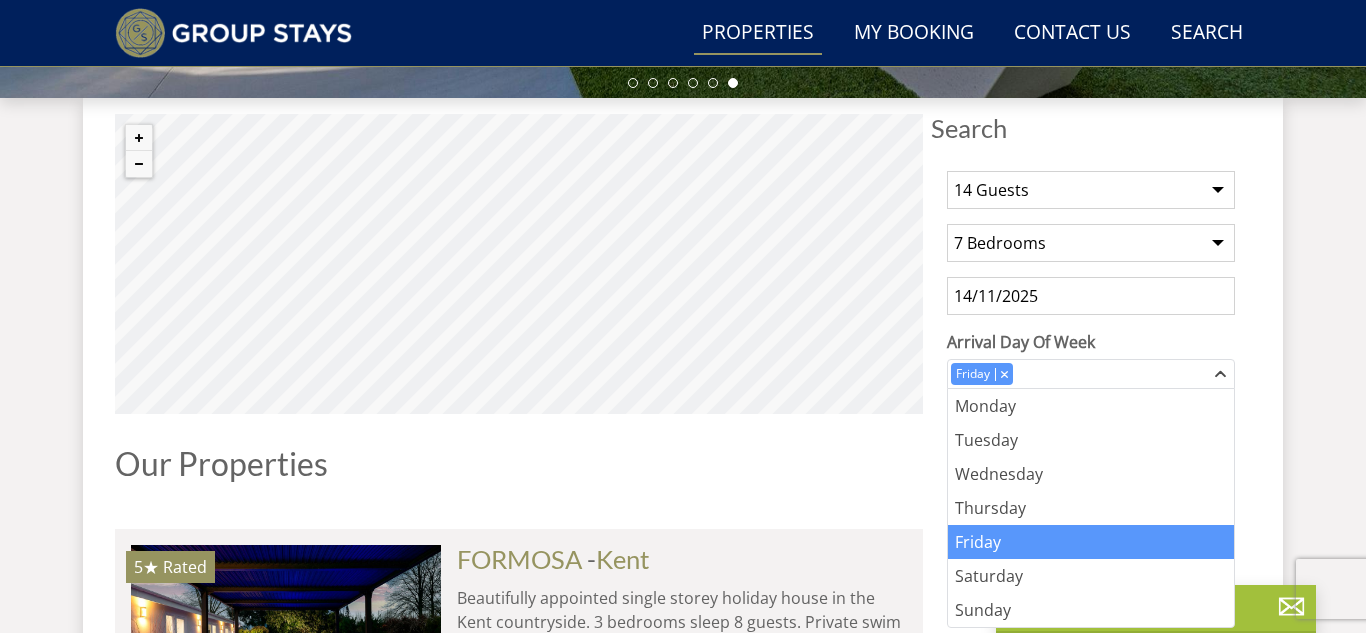 click on "© MapTiler   © OpenStreetMap contributors
Properties
Our Properties
5★
Rated
FORMOSA
Check Availability
More Info
FORMOSA
-  [STATE]
Sleeps 8
Swim Spa
Childrens Play Area
Access Friendly
4★
Rated" at bounding box center (519, 4292) 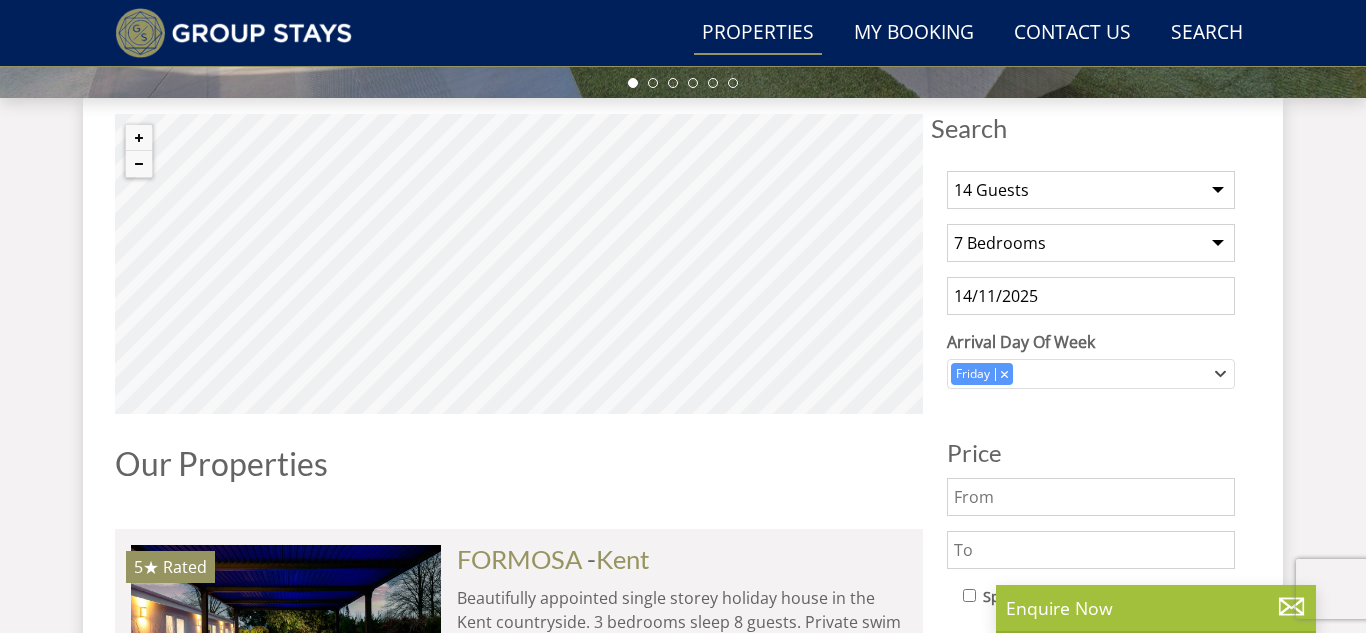 click on "Search
Search
1 Guest
2 Guests
3 Guests
4 Guests
5 Guests
6 Guests
7 Guests
8 Guests
9 Guests
10 Guests
11 Guests
12 Guests
13 Guests
14 Guests
15 Guests
16 Guests
17 Guests
18 Guests
19 Guests
20 Guests
21 Guests
22 Guests
23 Guests
24 Guests
25 Guests
26 Guests
27 Guests
28 Guests
29 Guests
30 Guests
31 Guests
32 Guests
Any number of bedrooms
4 Bedrooms
5 Bedrooms
6 Bedrooms
7 Bedrooms
8 Bedrooms
9 Bedrooms
10 Bedrooms
11 Bedrooms
12 Bedrooms
13 Bedrooms
14 Bedrooms
15 Bedrooms
16 Bedrooms
[DATE]
Arrival Day Of Week
Monday Tuesday Wednesday" at bounding box center [683, 4284] 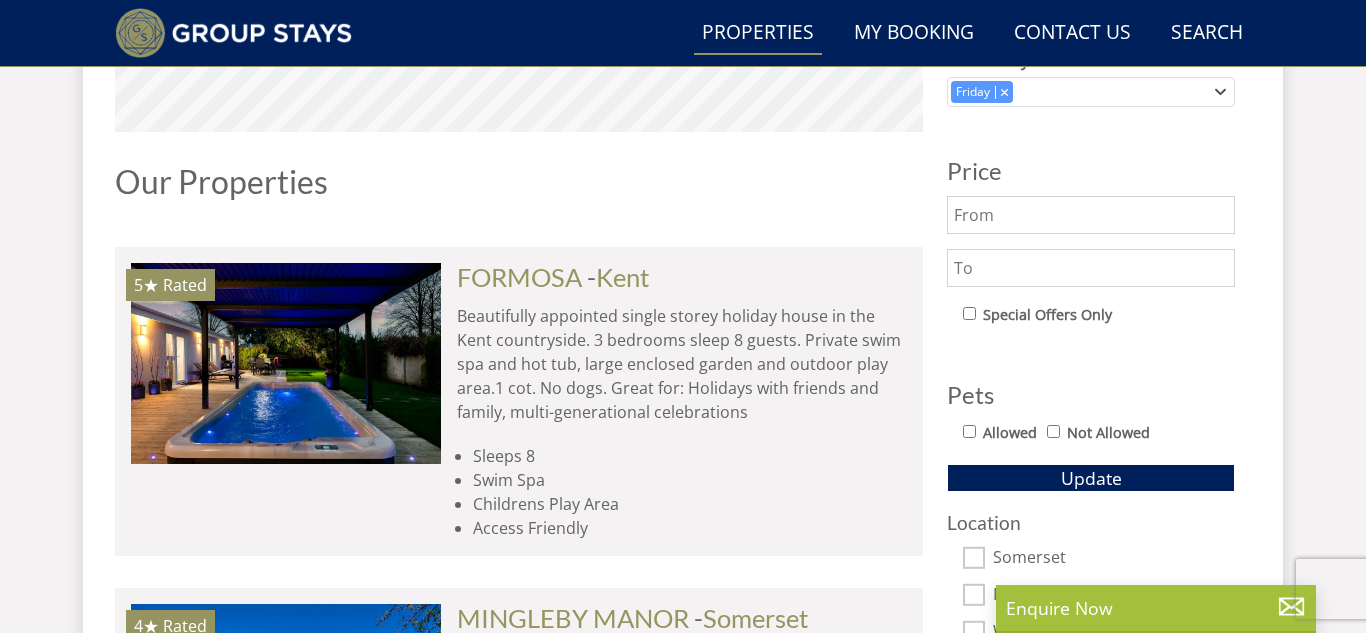scroll, scrollTop: 993, scrollLeft: 0, axis: vertical 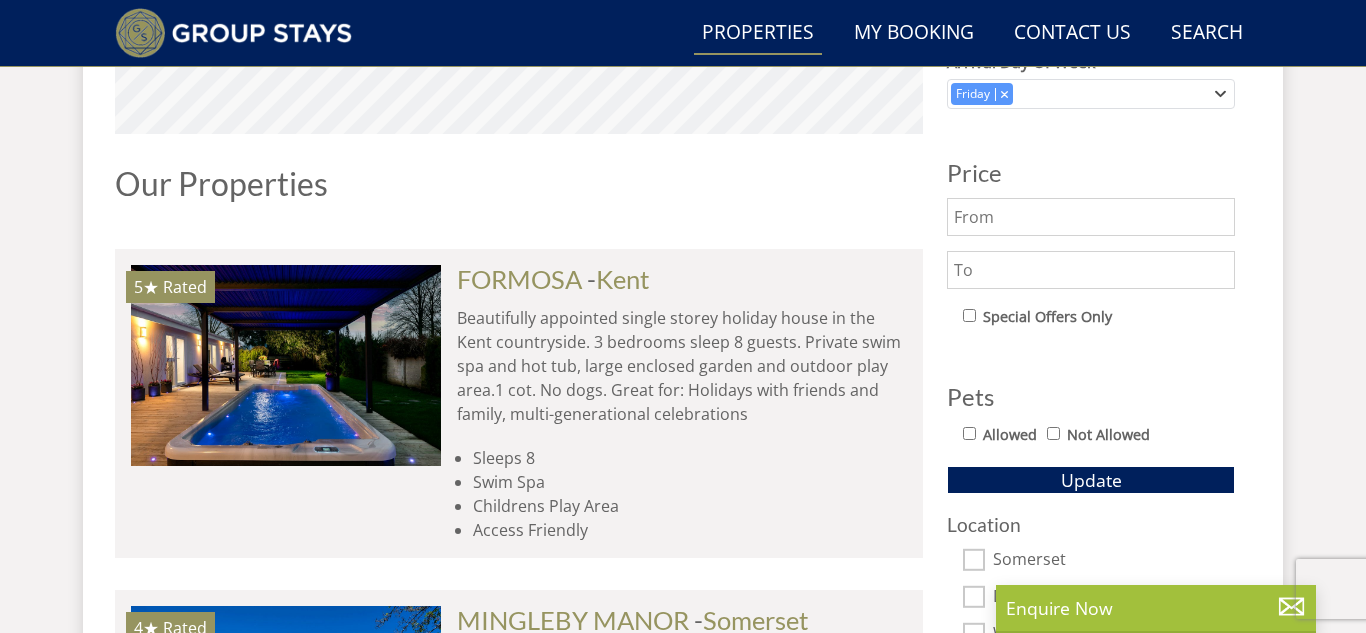 click at bounding box center [1091, 270] 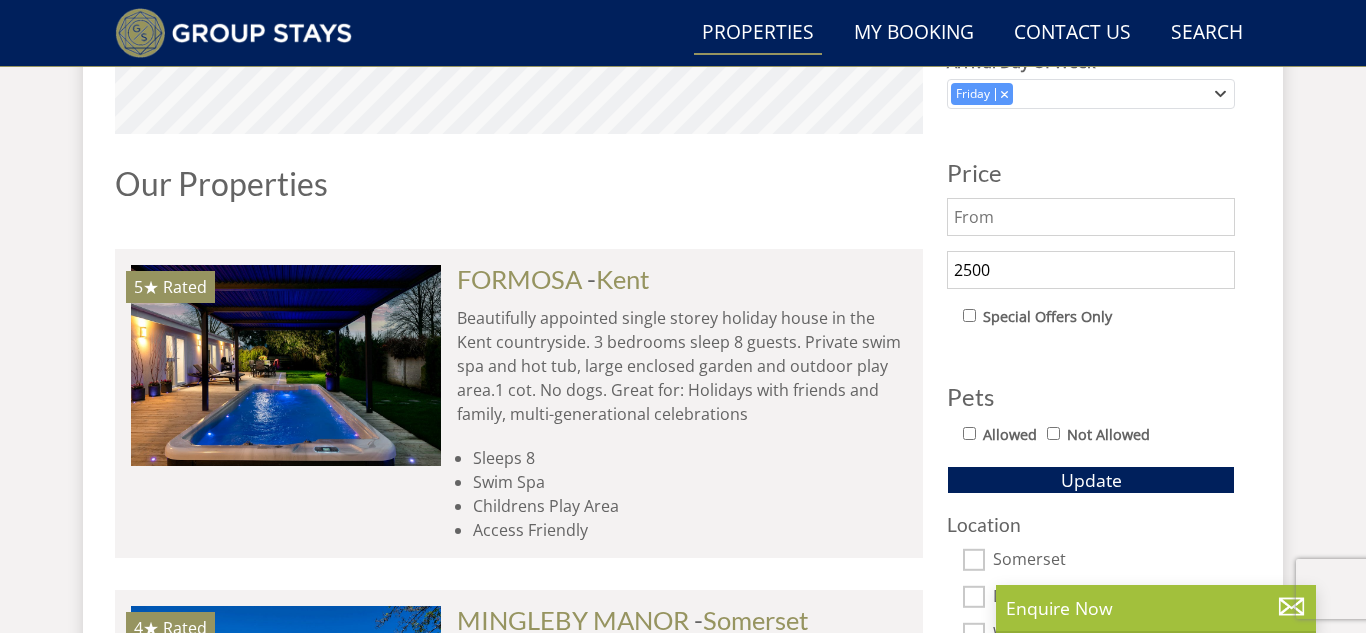 type on "2500" 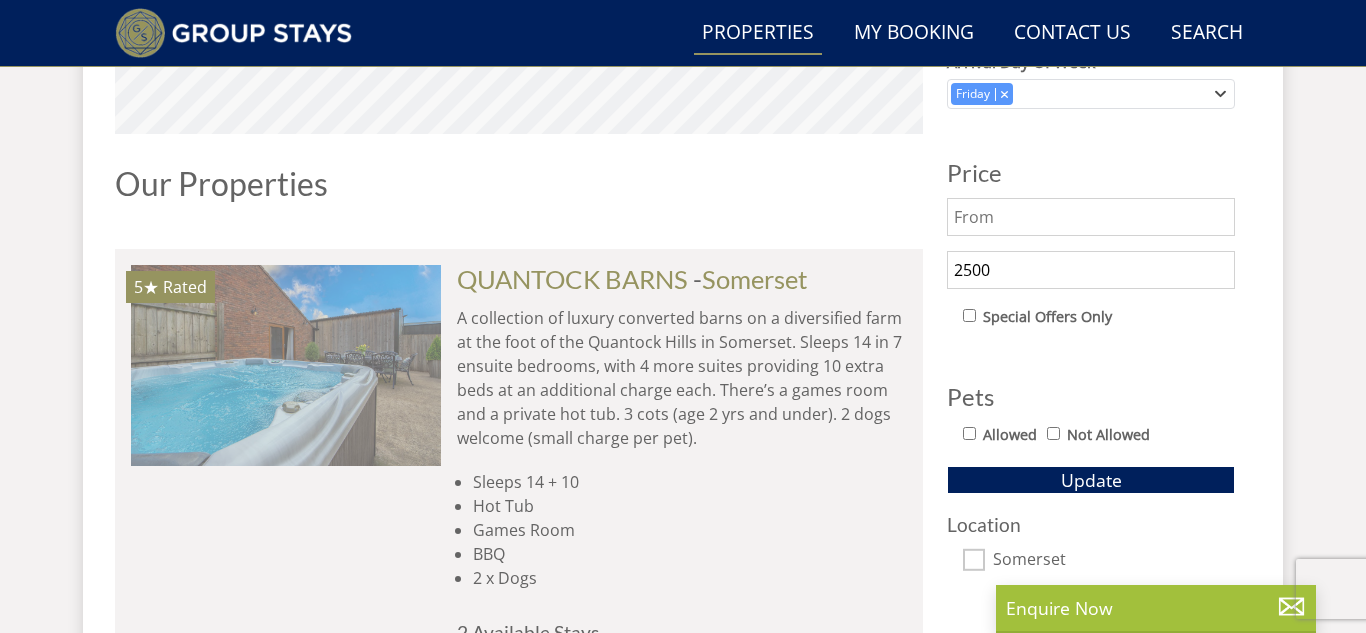 click at bounding box center [286, 365] 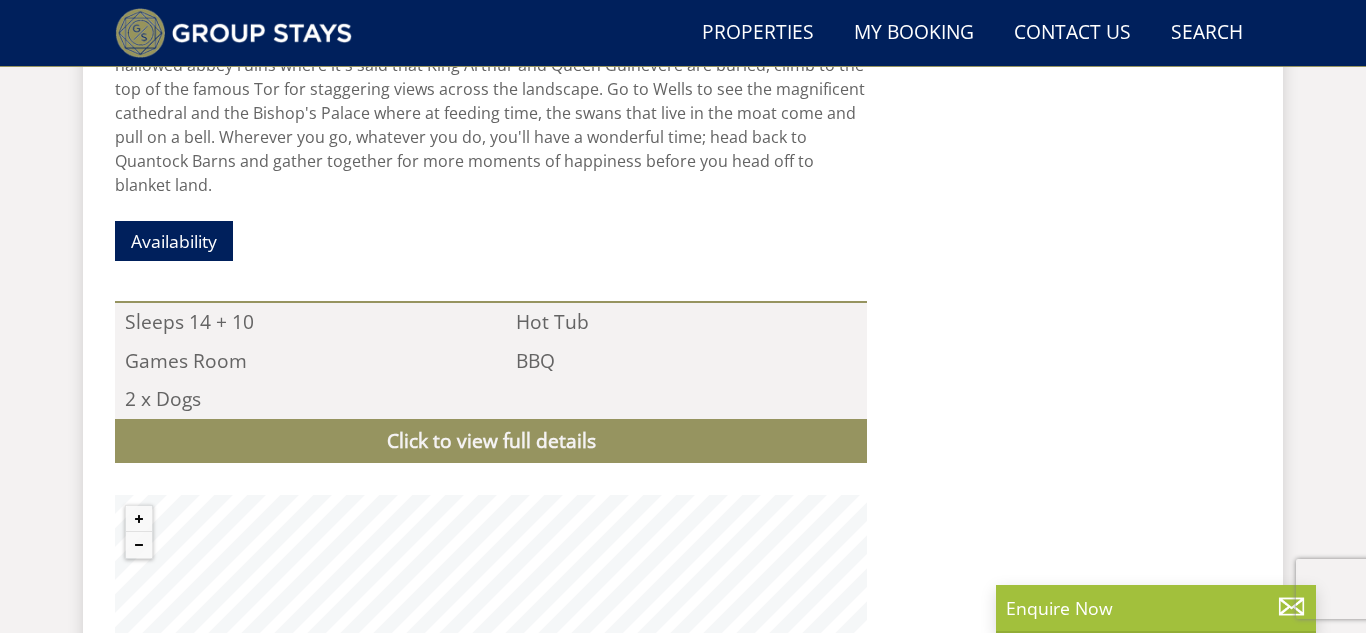 scroll, scrollTop: 1840, scrollLeft: 0, axis: vertical 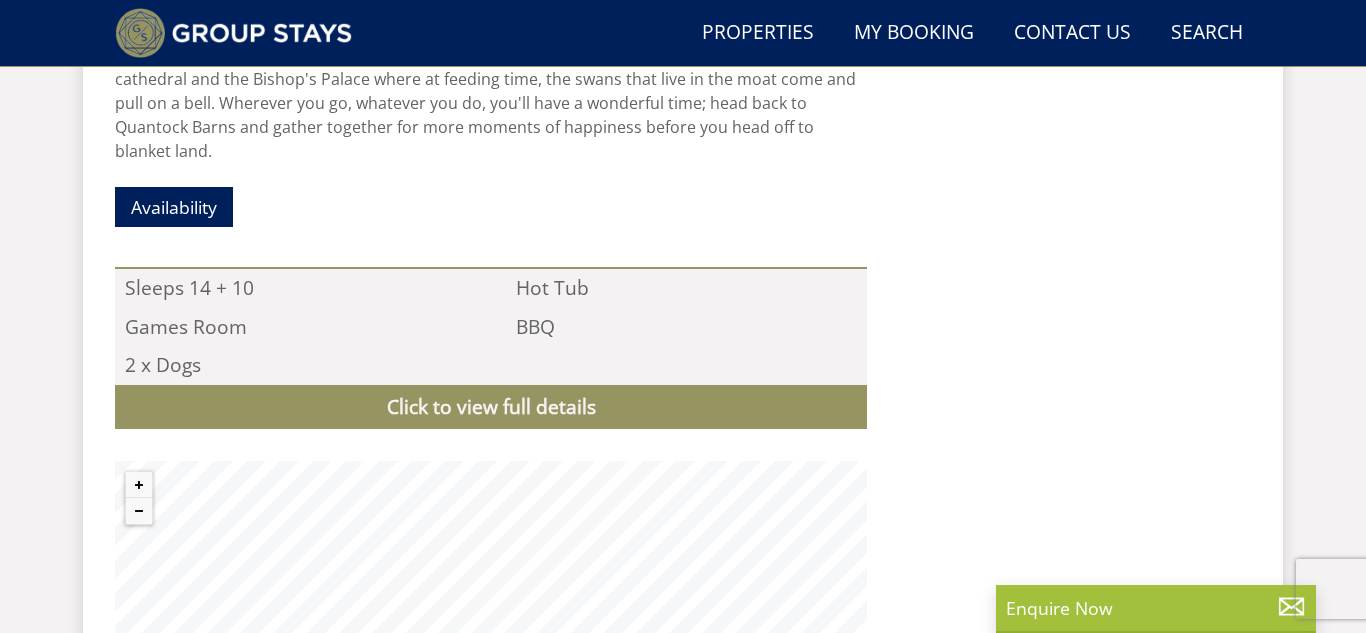 select on "14" 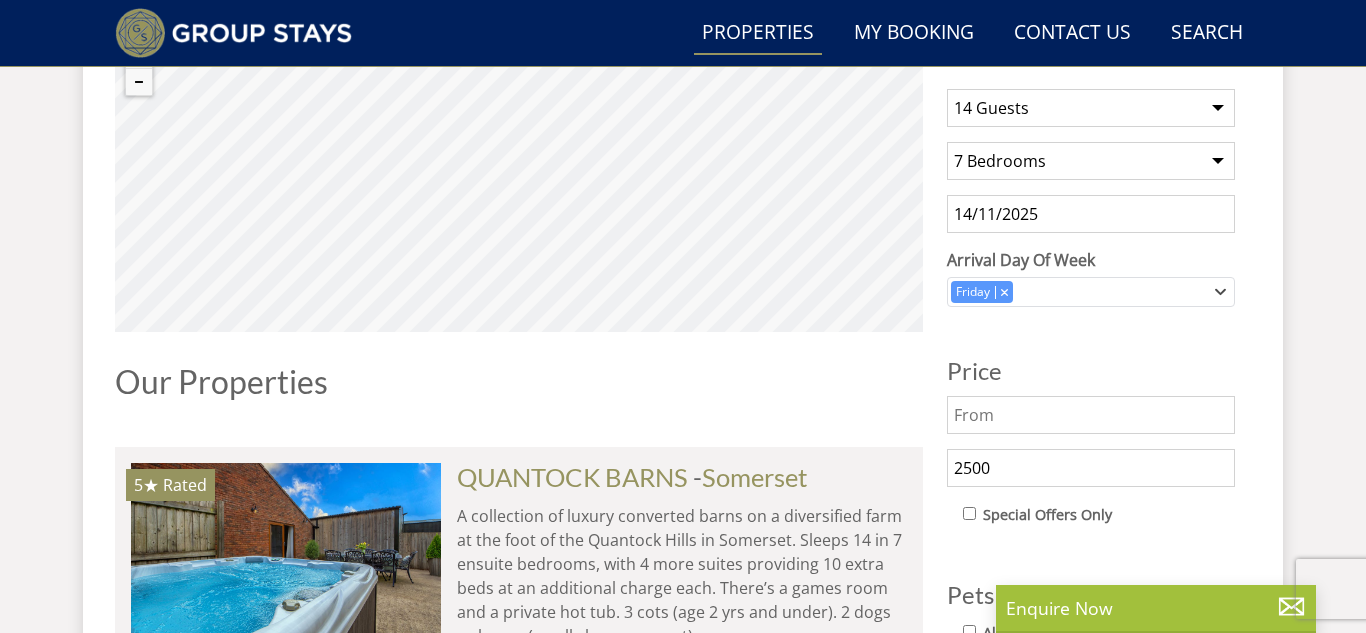scroll, scrollTop: 793, scrollLeft: 0, axis: vertical 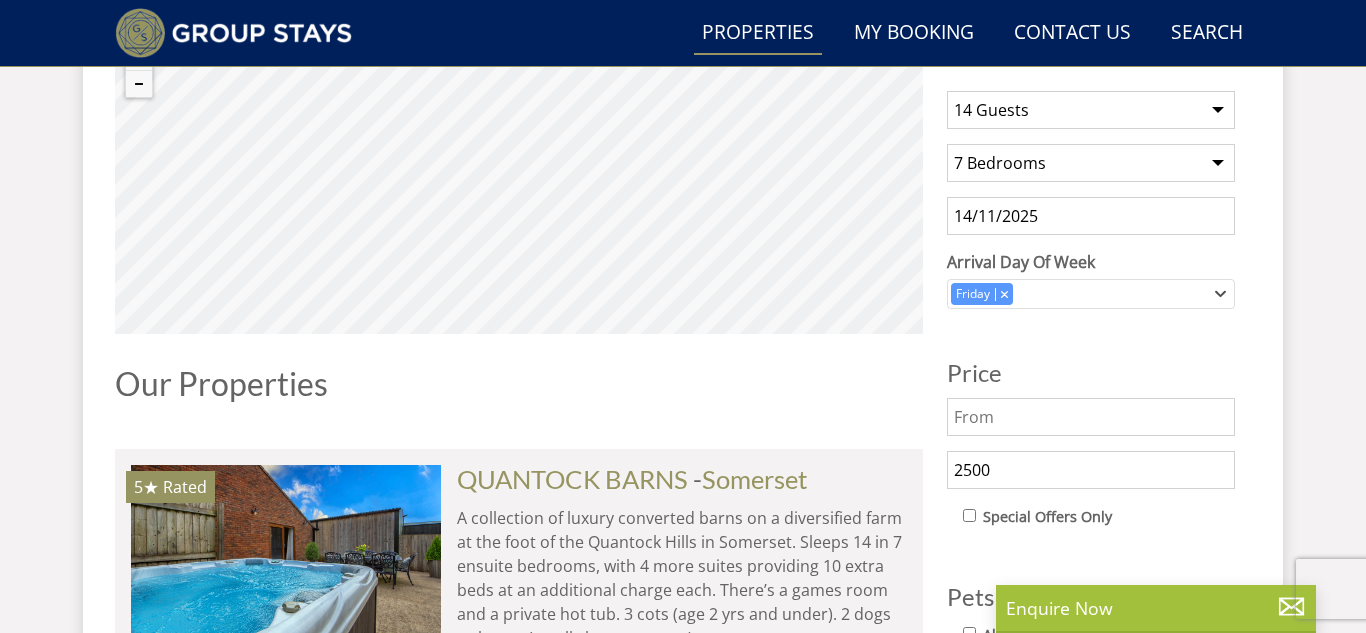 click on "2500" at bounding box center (1091, 470) 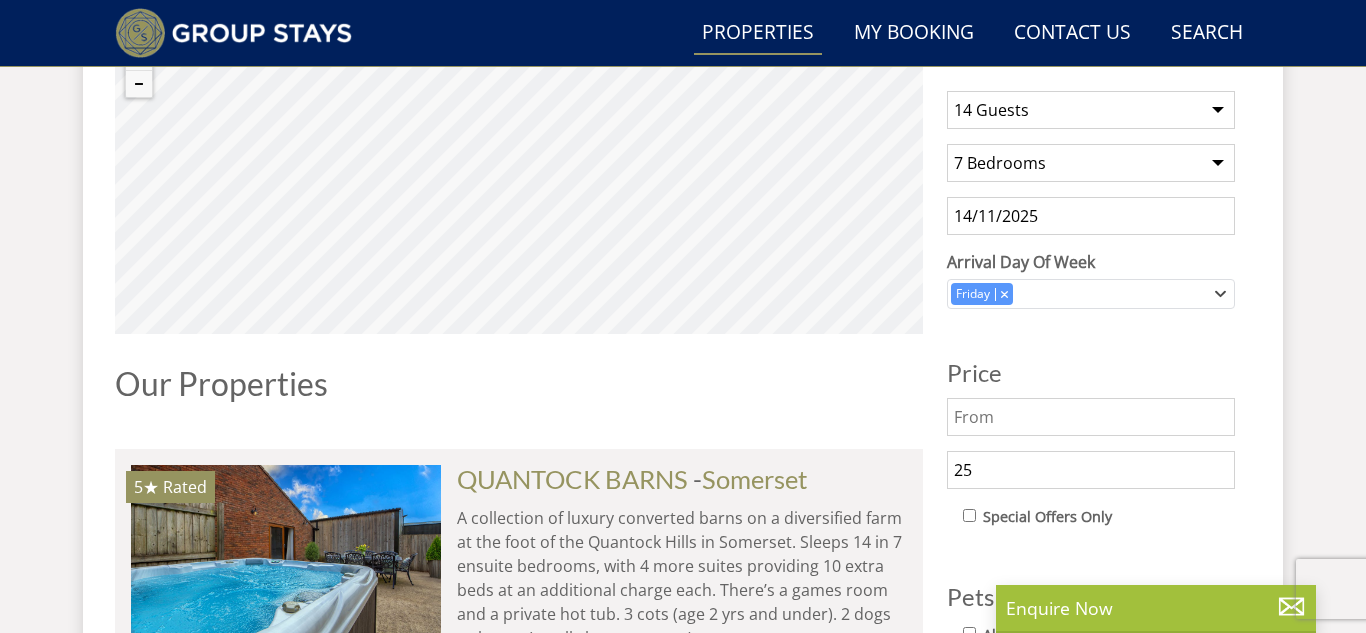 type on "2" 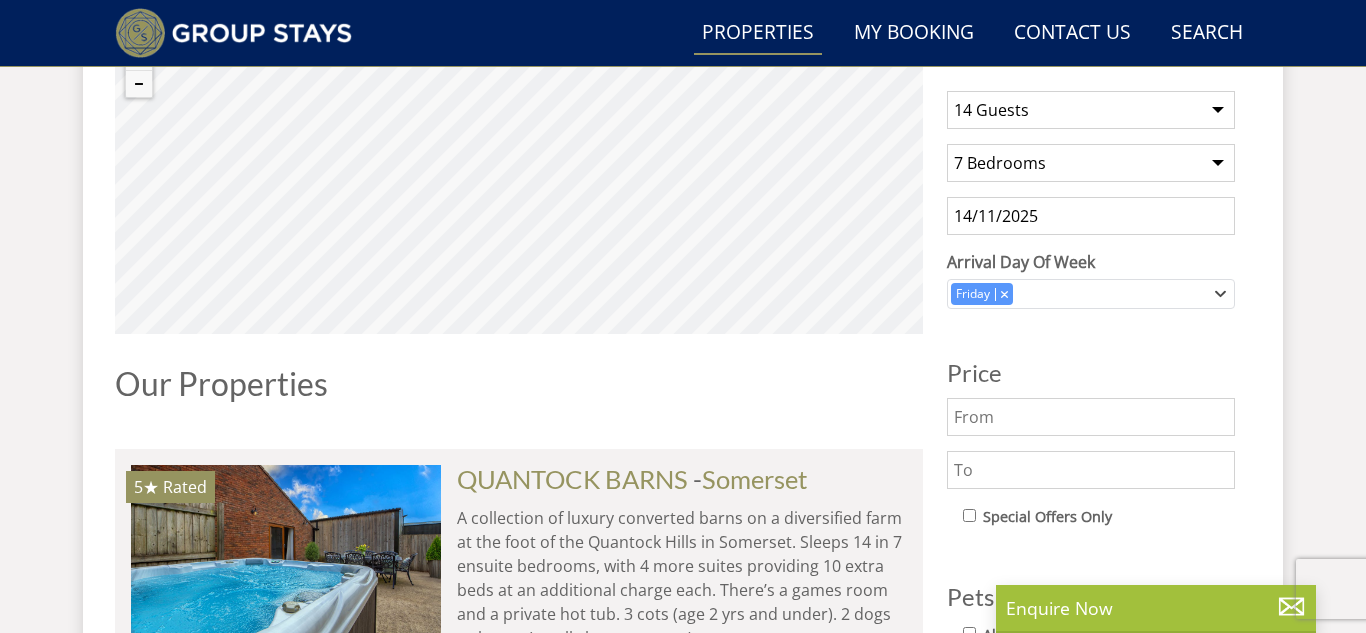 type 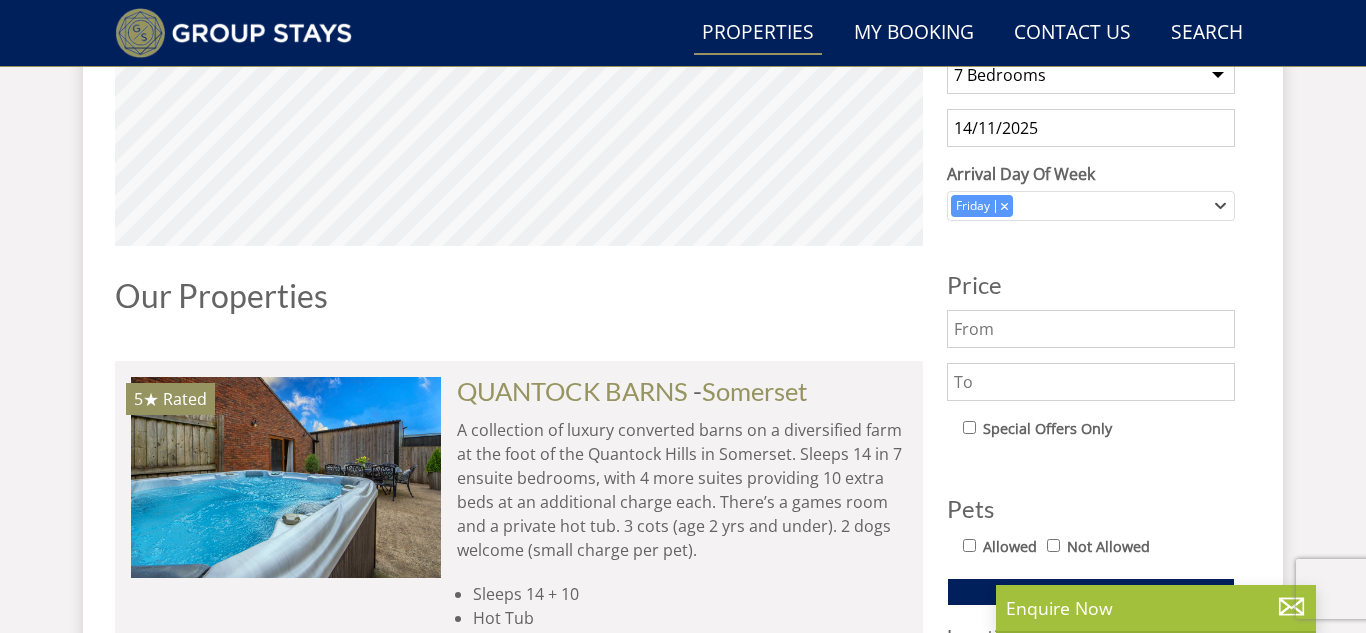 scroll, scrollTop: 1033, scrollLeft: 0, axis: vertical 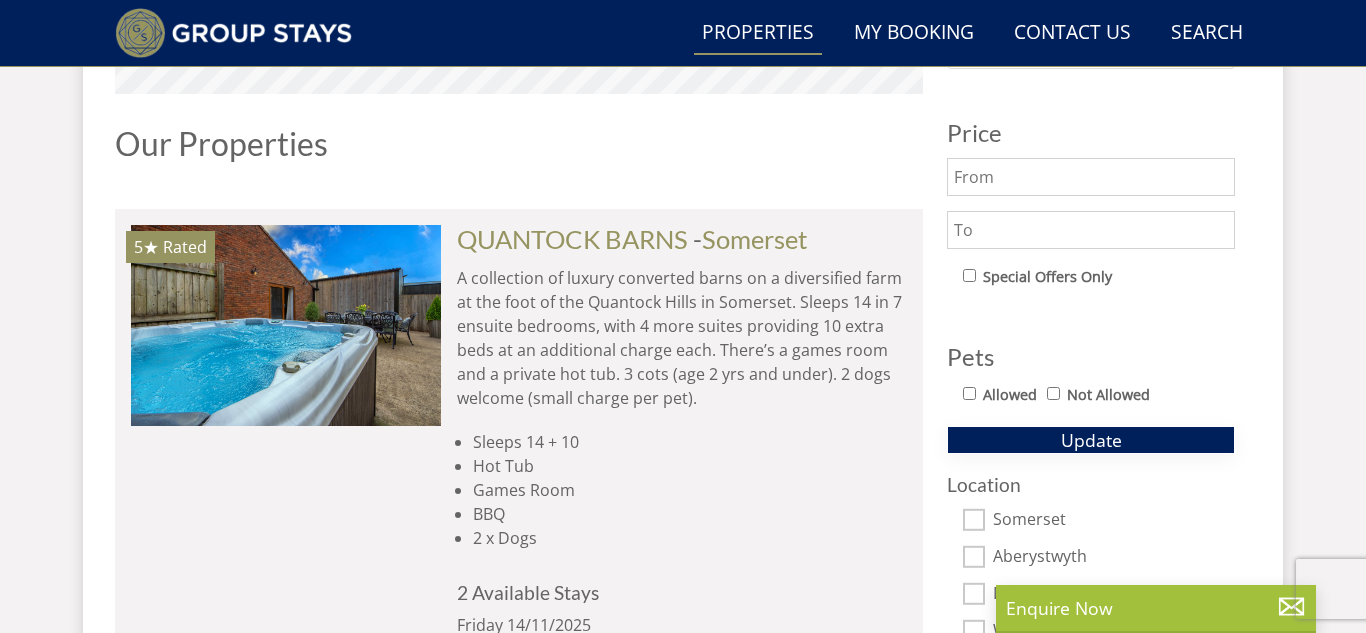 click on "Update" at bounding box center (1091, 440) 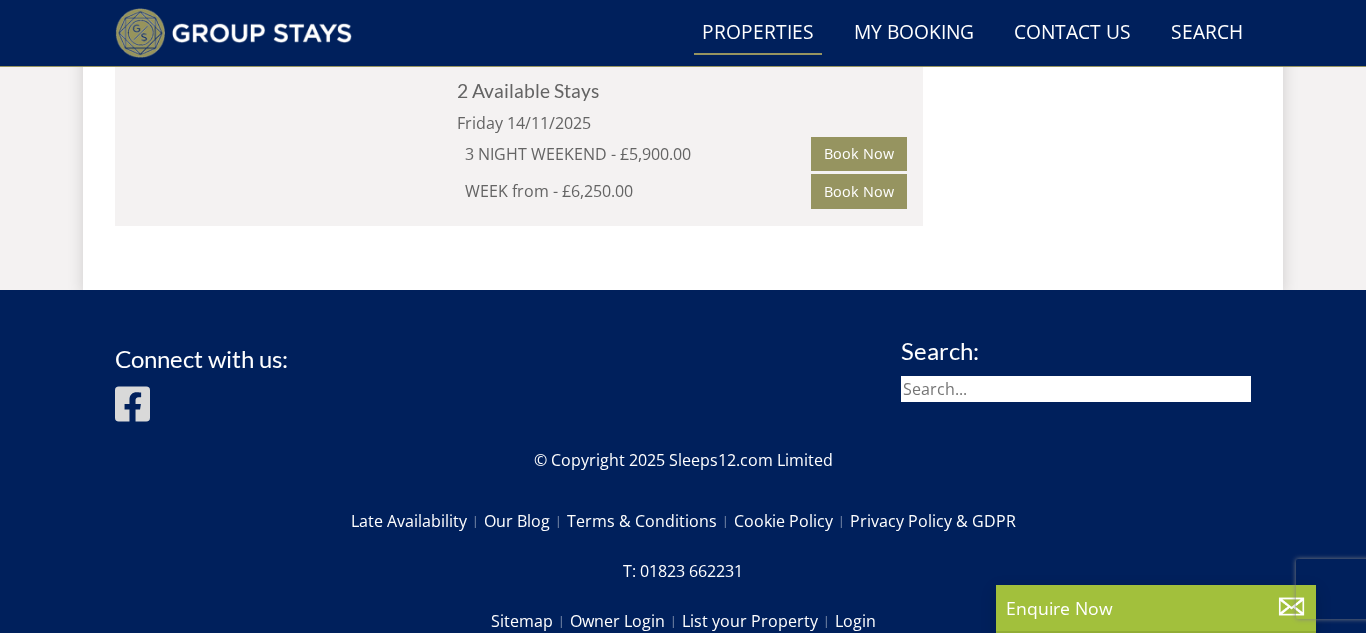 scroll, scrollTop: 9113, scrollLeft: 0, axis: vertical 